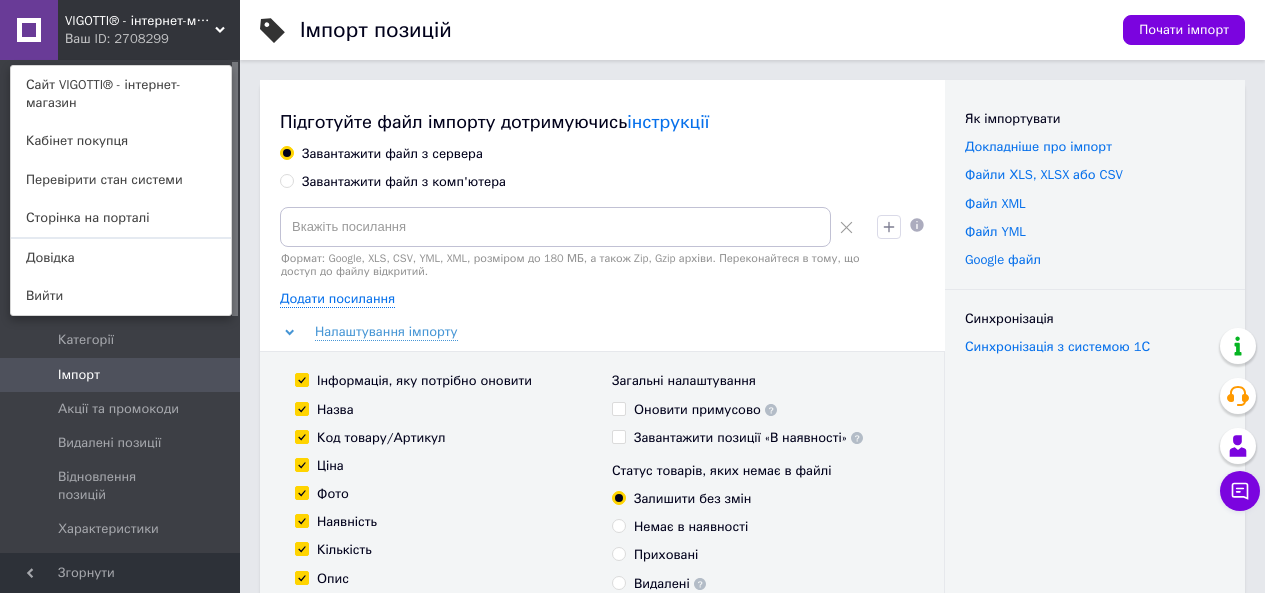 scroll, scrollTop: 0, scrollLeft: 0, axis: both 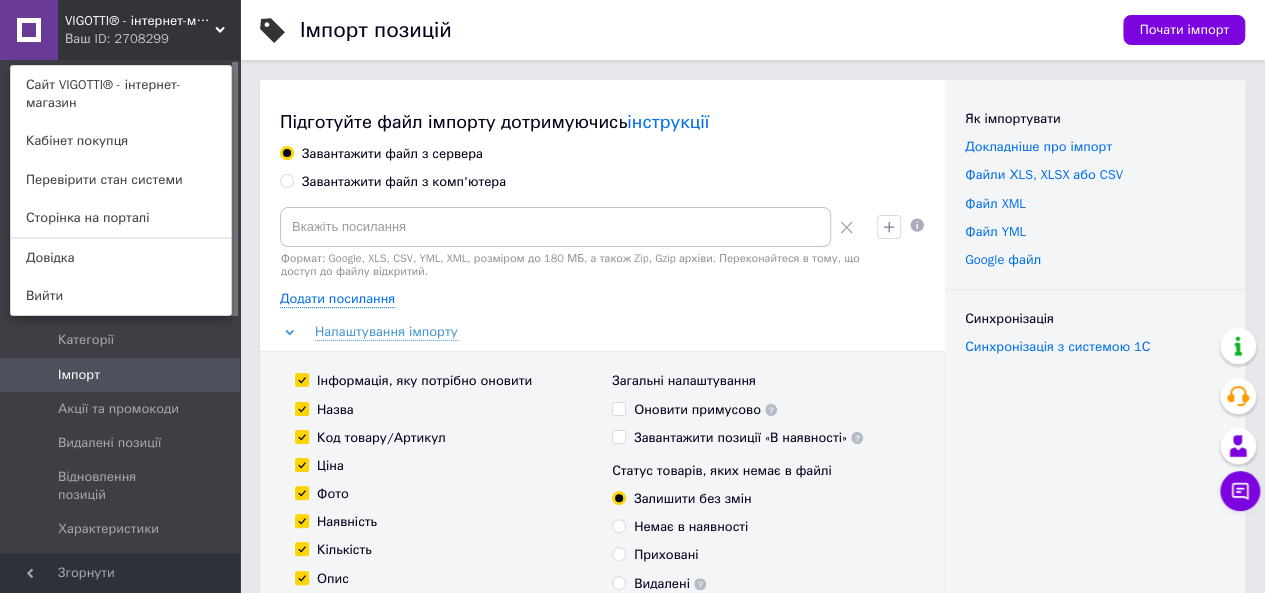 click on "VIGOTTI® - інтернет-магазин" at bounding box center (140, 21) 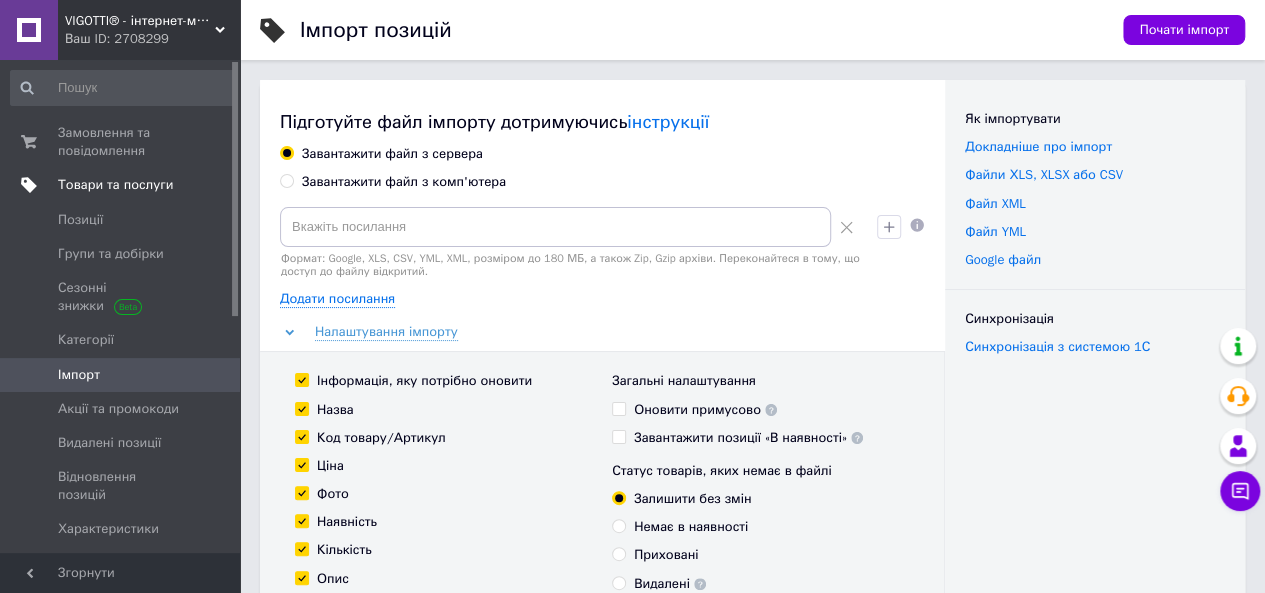 click on "Товари та послуги" at bounding box center [115, 185] 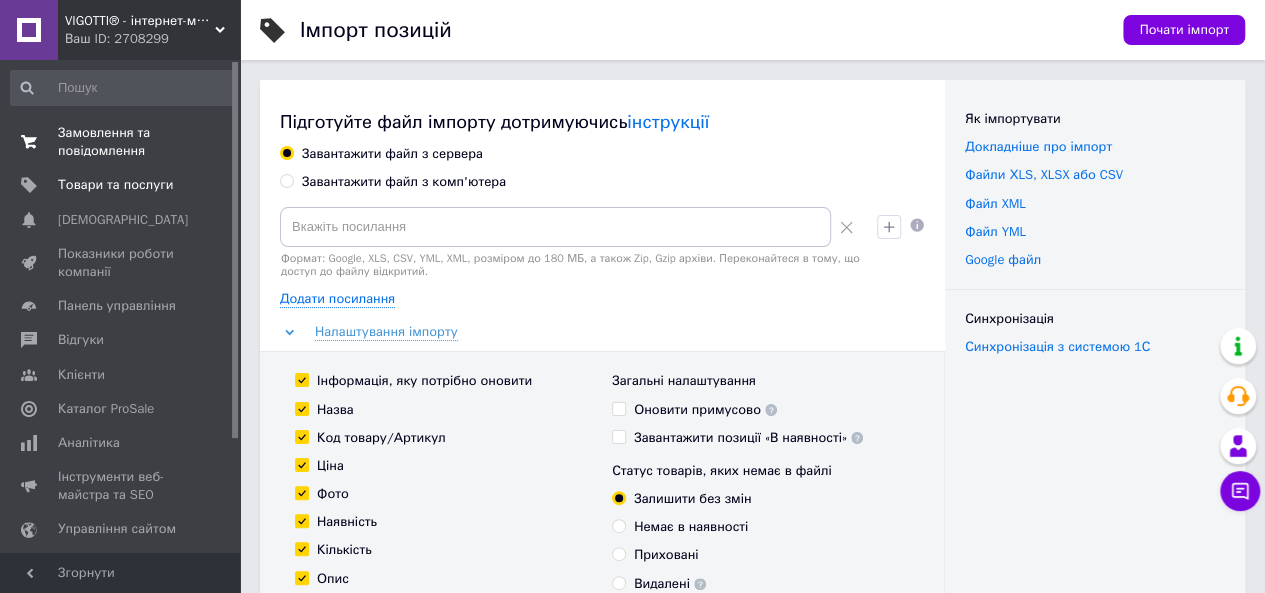 click on "Замовлення та повідомлення" at bounding box center (121, 142) 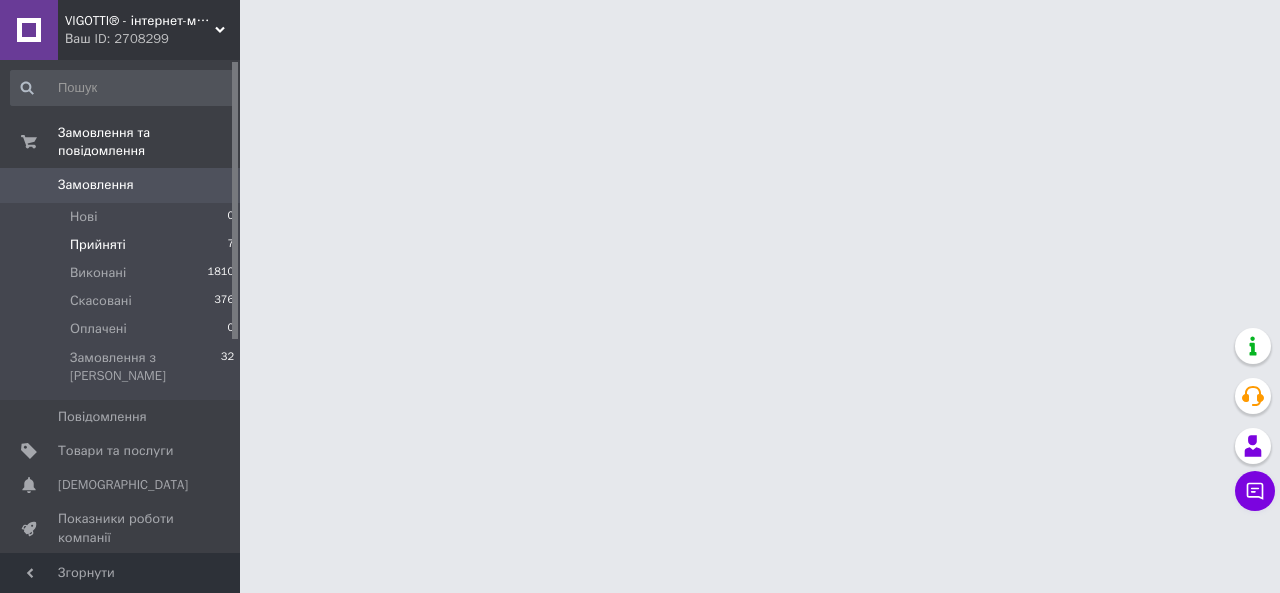 click on "Прийняті" at bounding box center [98, 245] 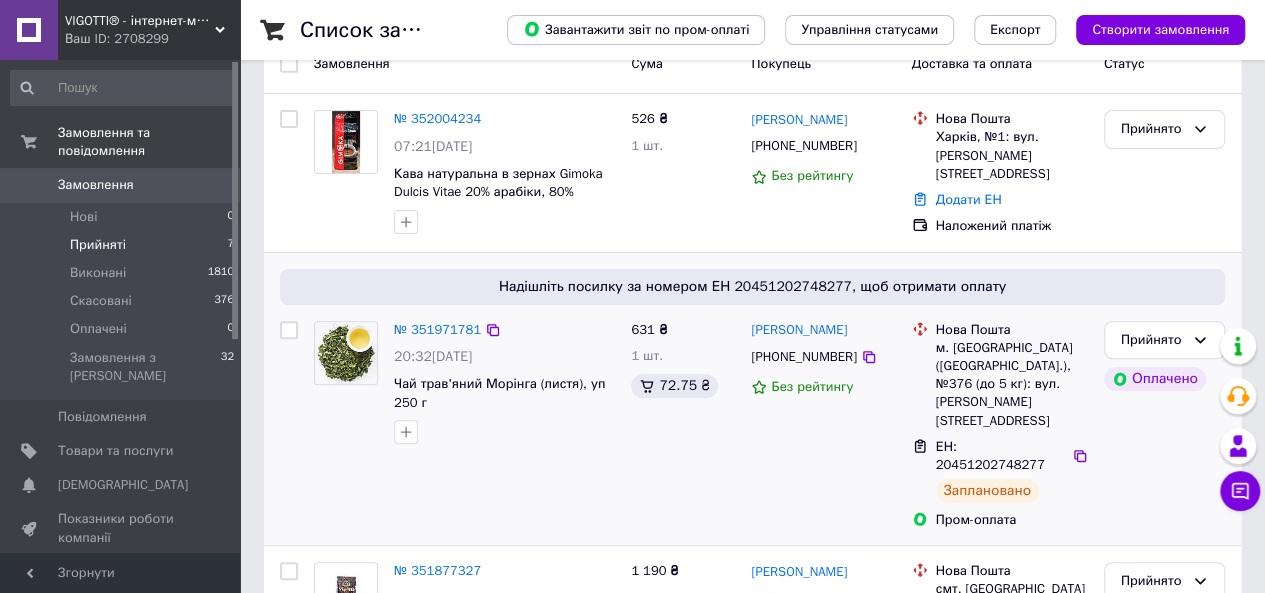 scroll, scrollTop: 200, scrollLeft: 0, axis: vertical 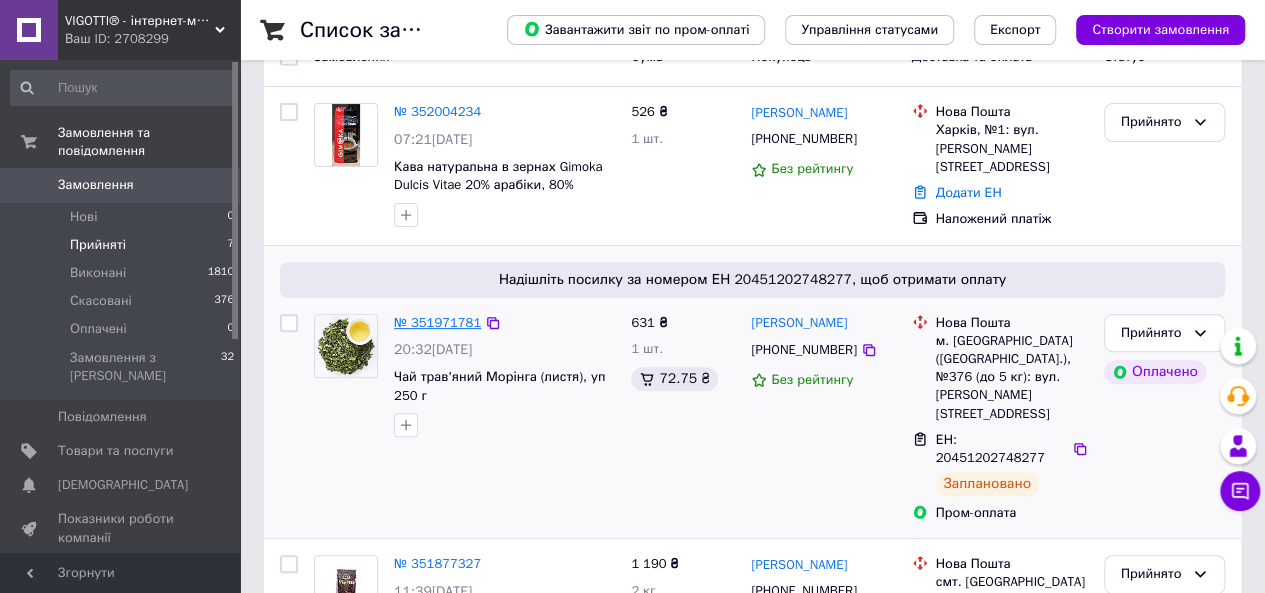 click on "№ 351971781" at bounding box center (437, 322) 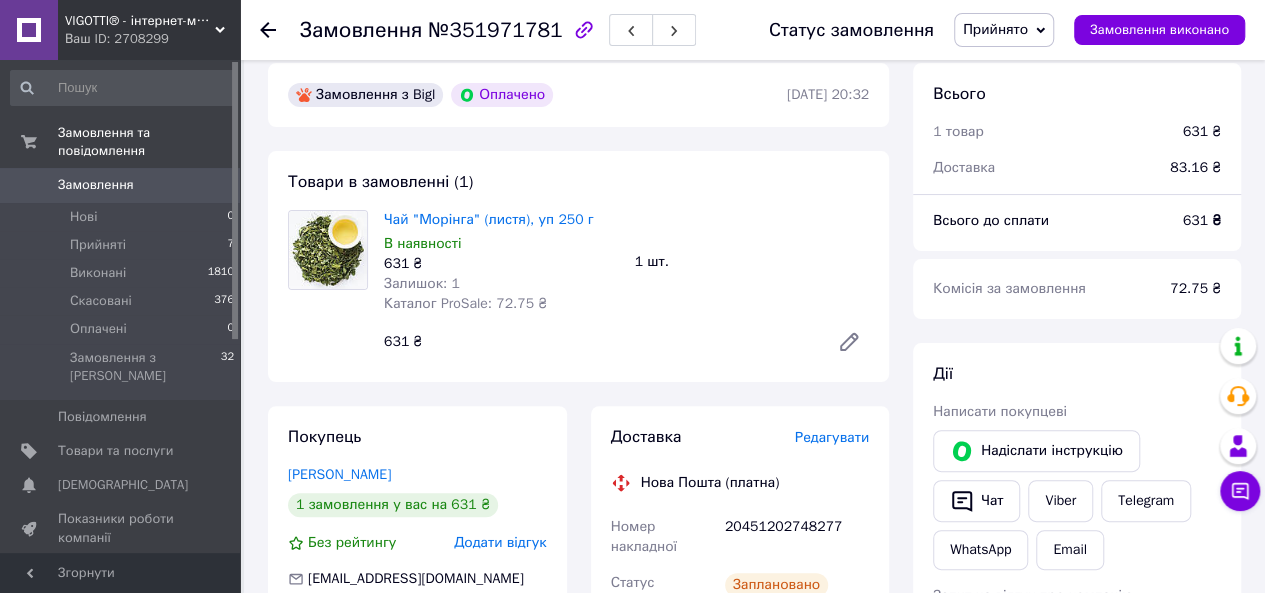 scroll, scrollTop: 0, scrollLeft: 0, axis: both 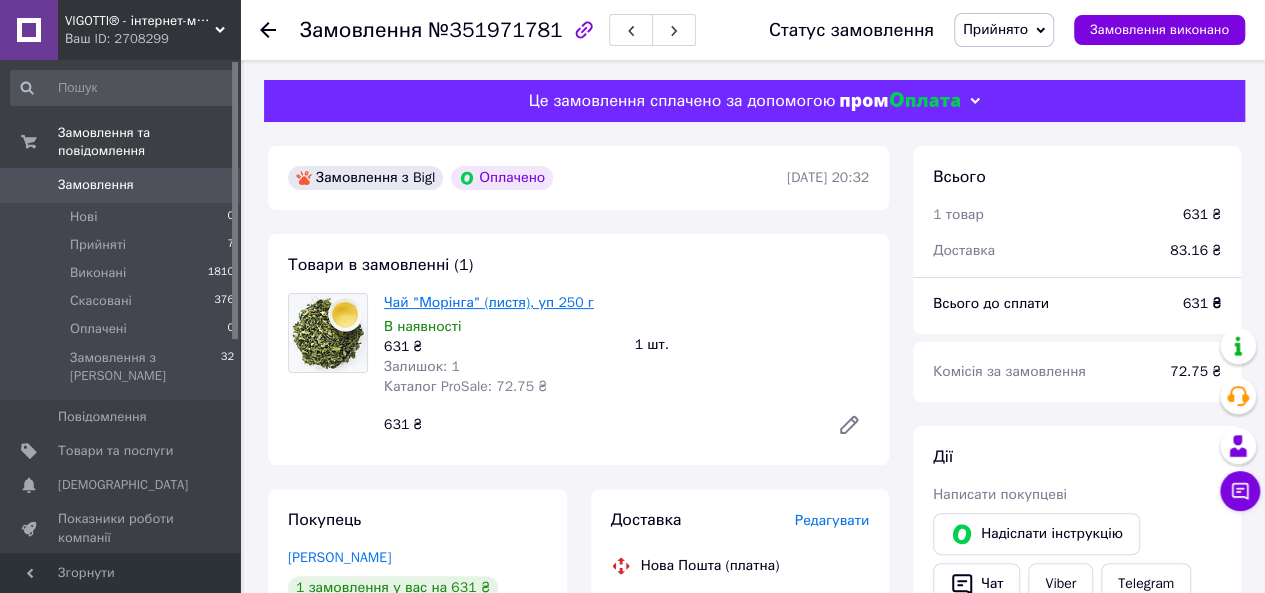 click on "Чай "Морінга" (листя), уп 250 г" at bounding box center (489, 302) 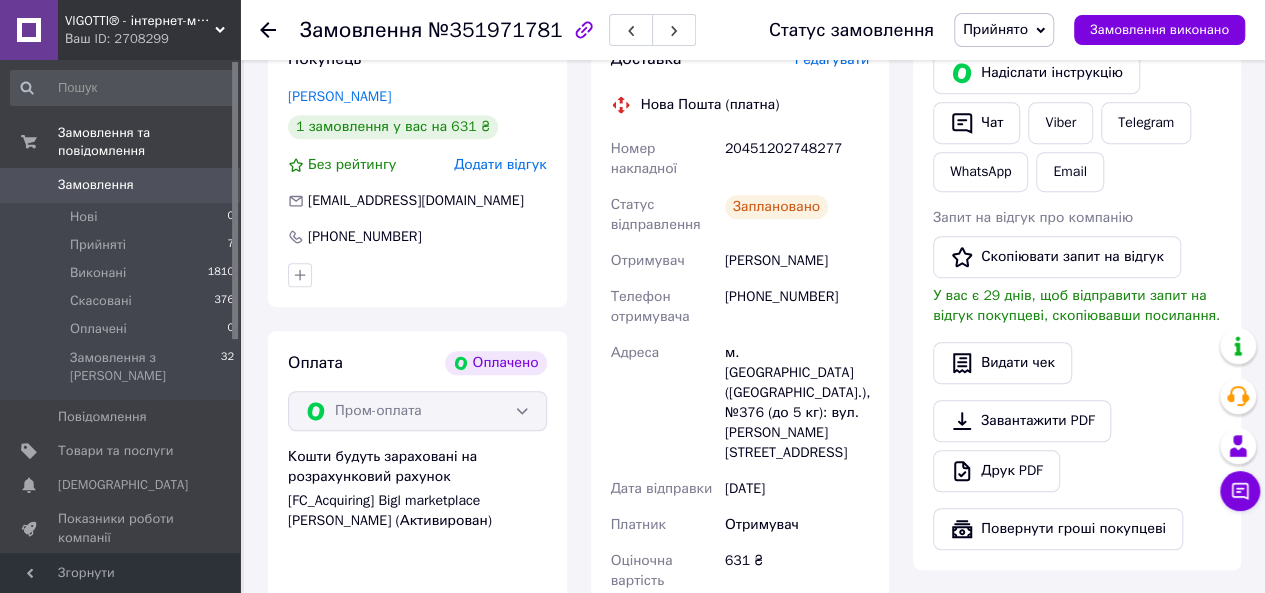 scroll, scrollTop: 500, scrollLeft: 0, axis: vertical 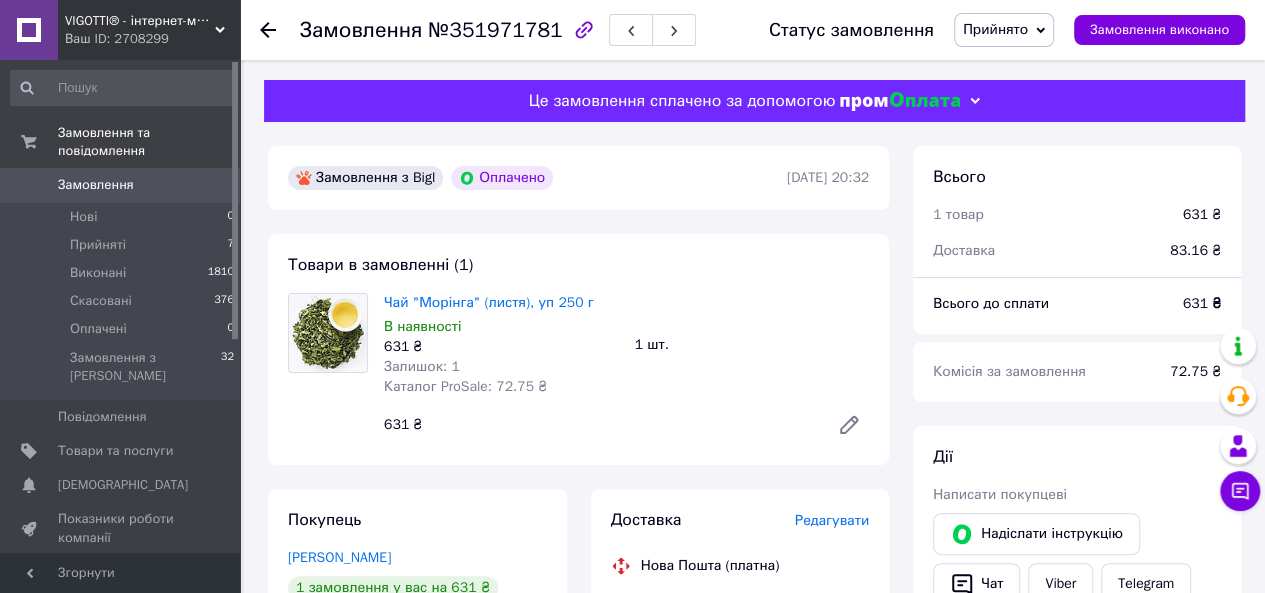 click on "Товари в замовленні (1)" at bounding box center [380, 265] 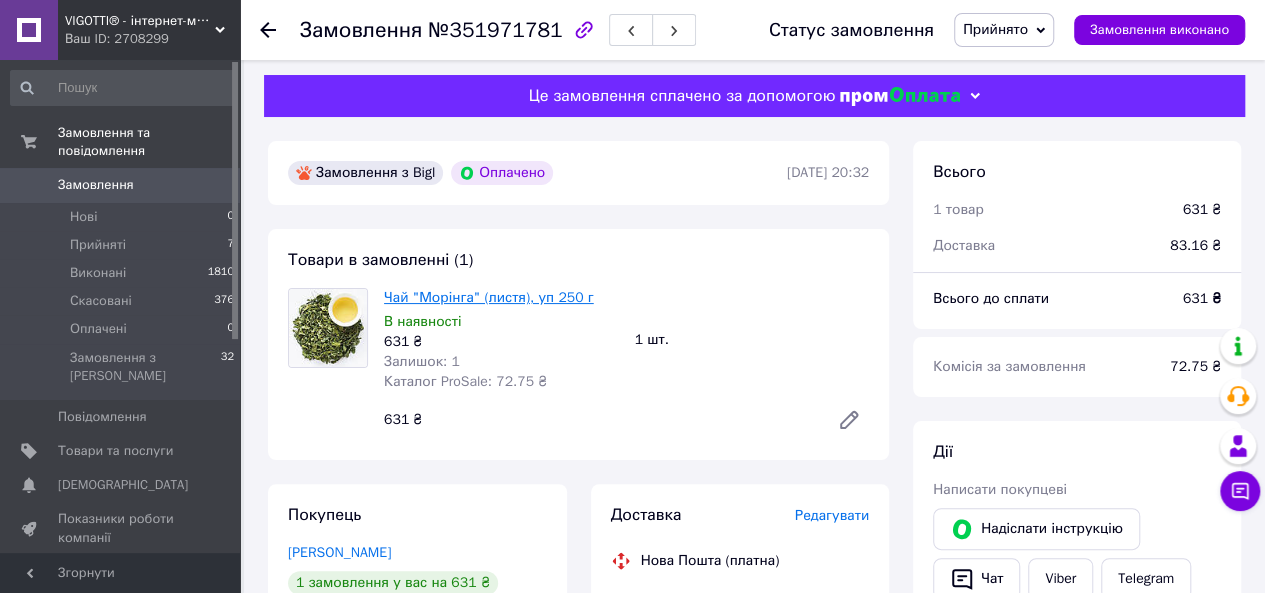 scroll, scrollTop: 0, scrollLeft: 0, axis: both 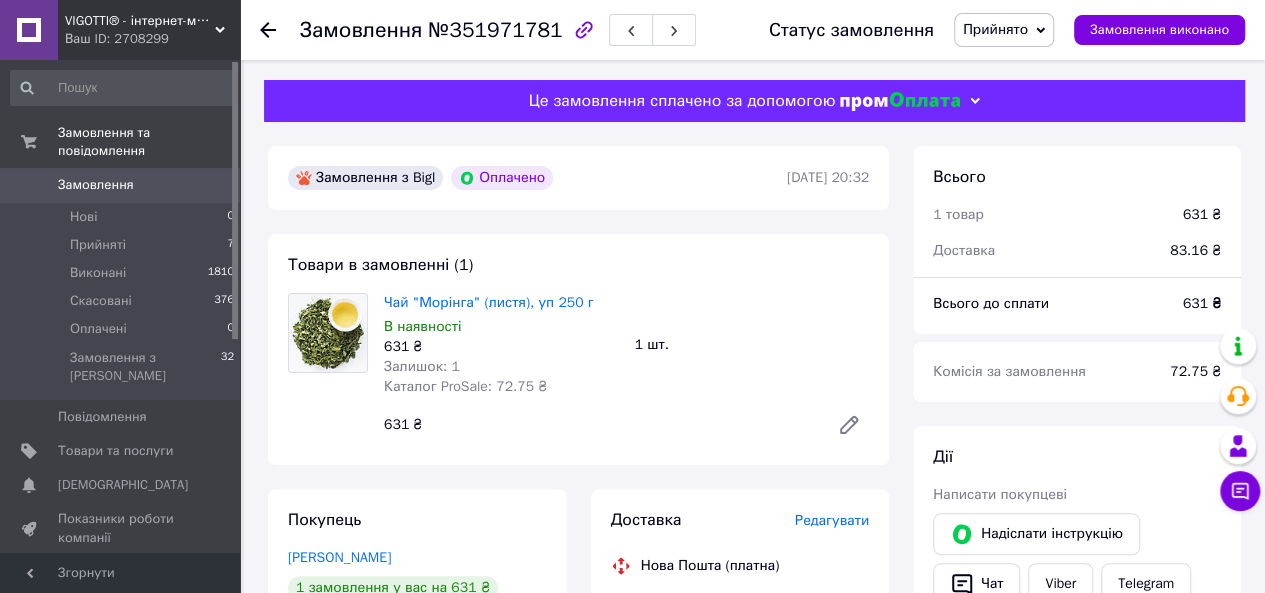 click 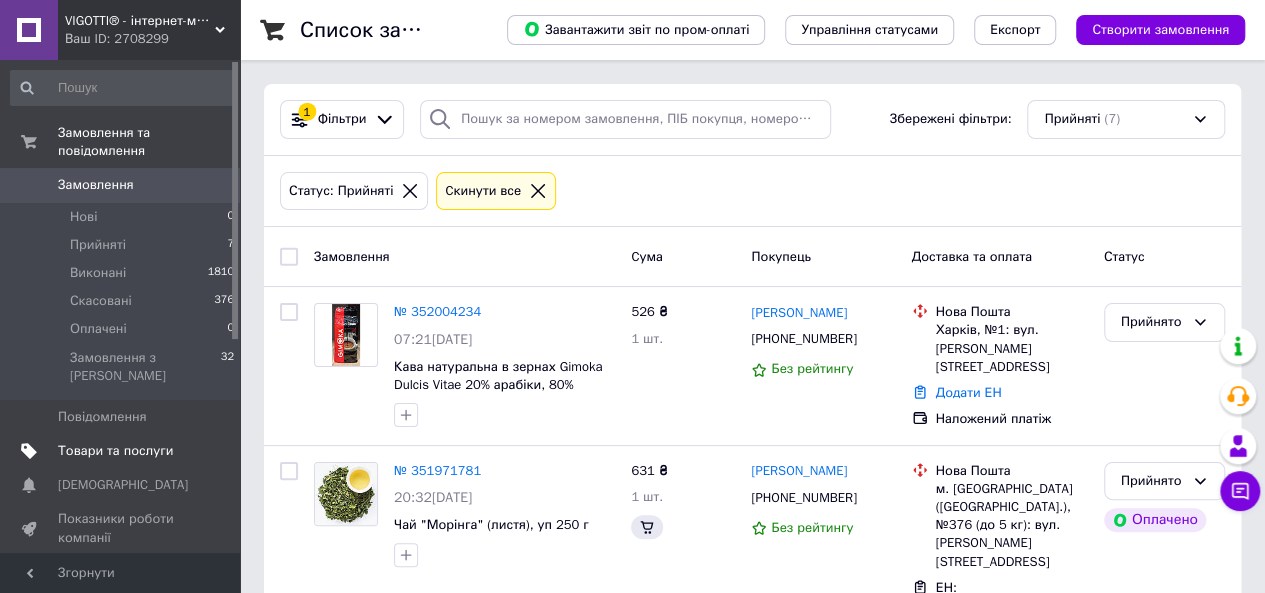 click on "Товари та послуги" at bounding box center (115, 451) 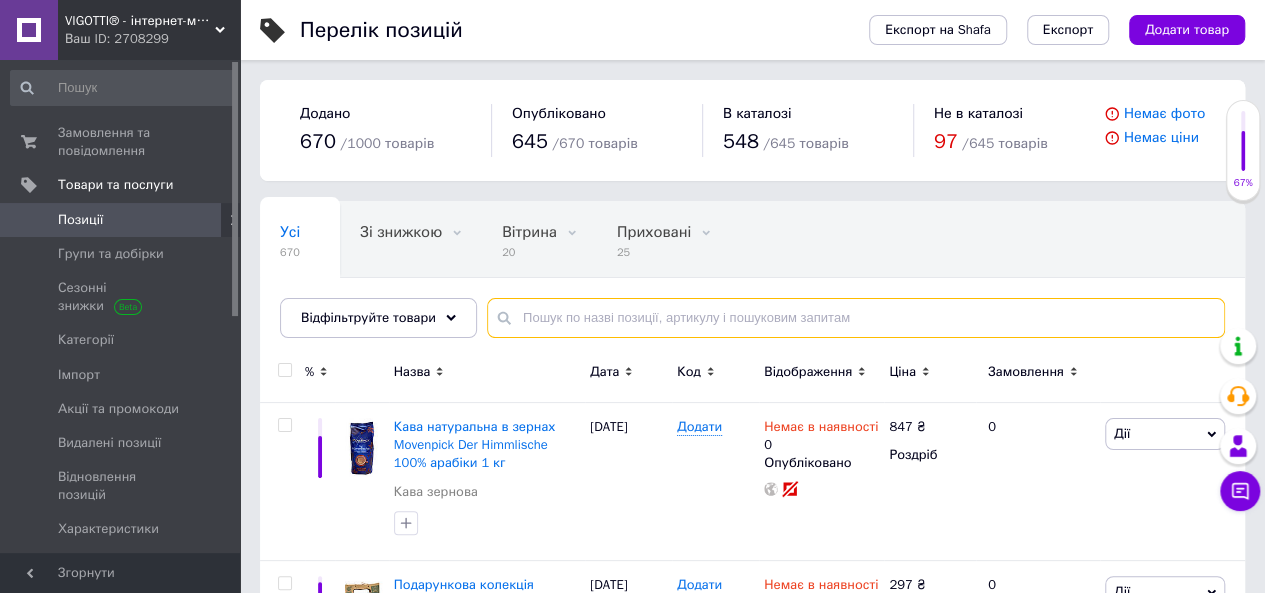 click at bounding box center [856, 318] 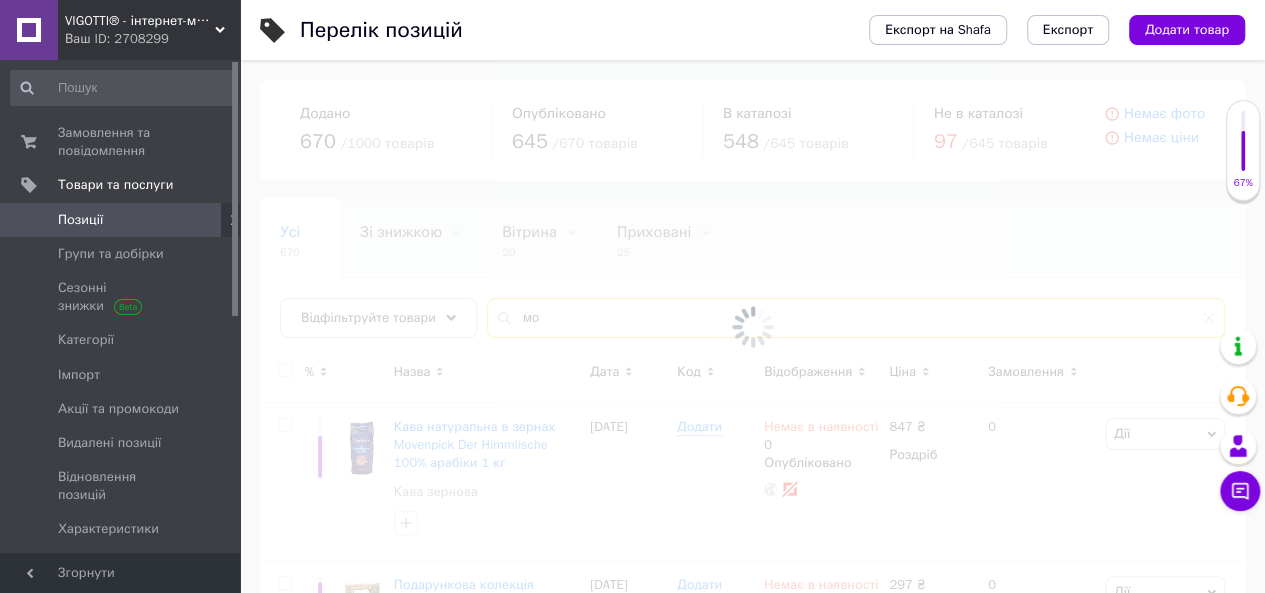 type on "м" 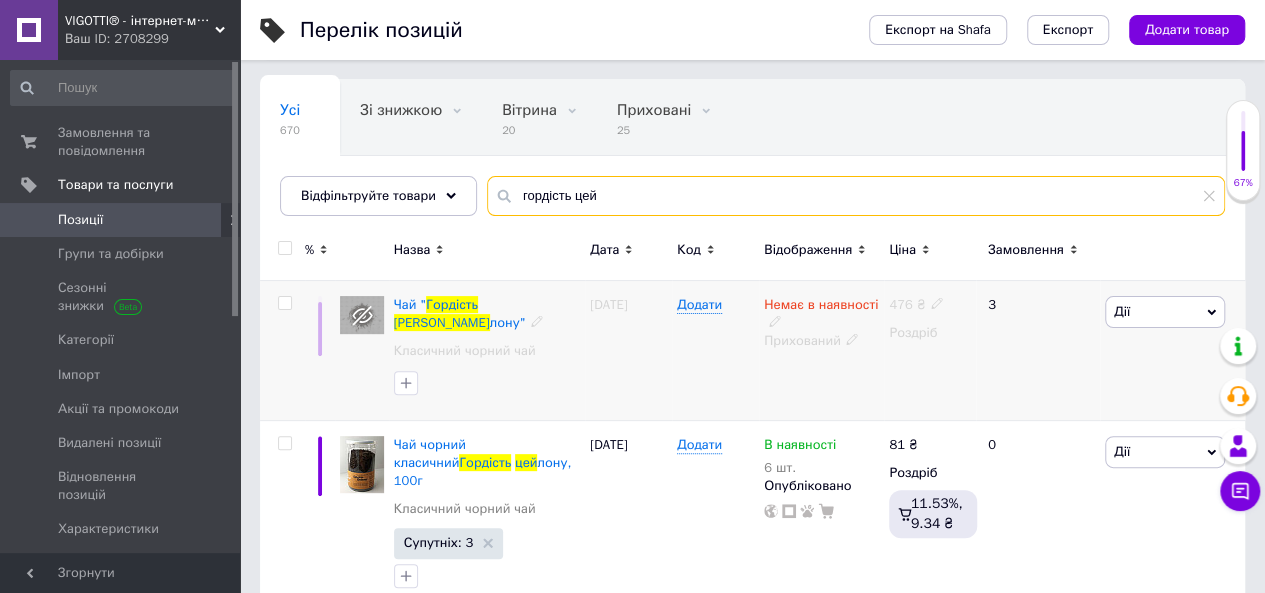 scroll, scrollTop: 123, scrollLeft: 0, axis: vertical 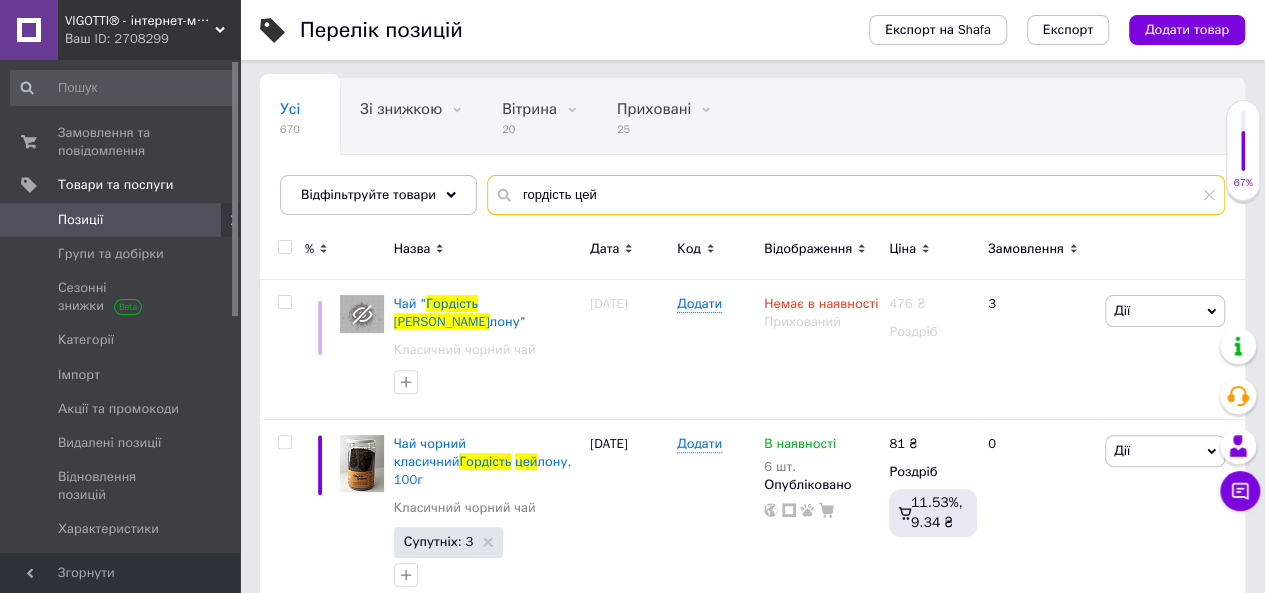 drag, startPoint x: 615, startPoint y: 195, endPoint x: 495, endPoint y: 209, distance: 120.8139 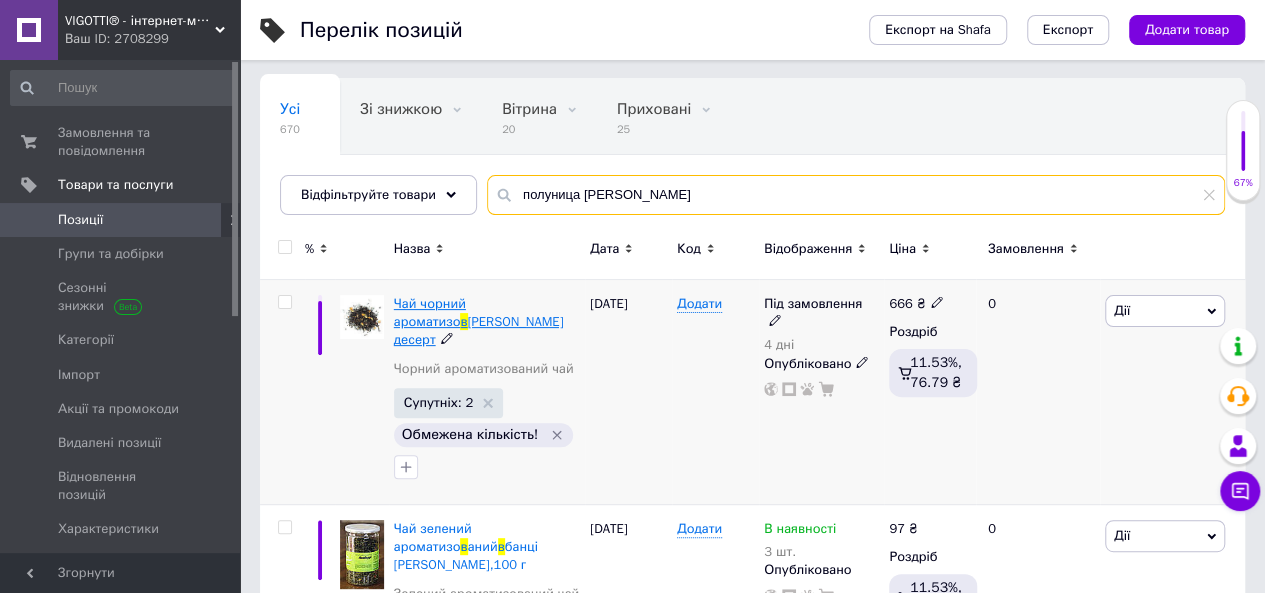 type on "полуница [PERSON_NAME]" 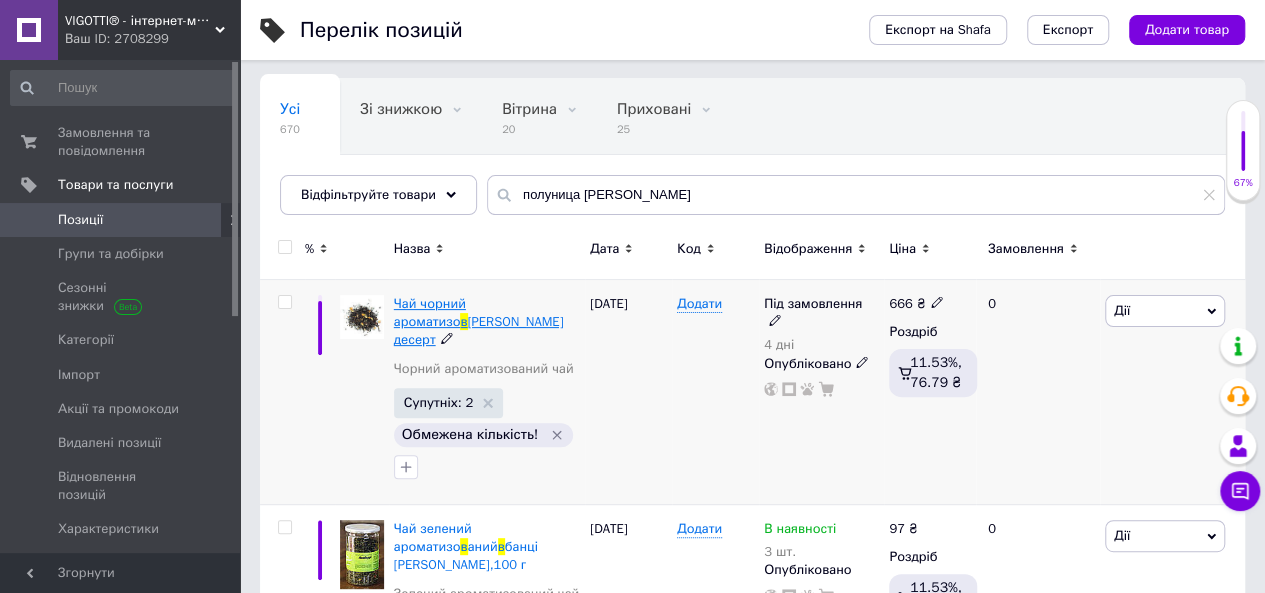 click on "[PERSON_NAME] десерт" at bounding box center [479, 330] 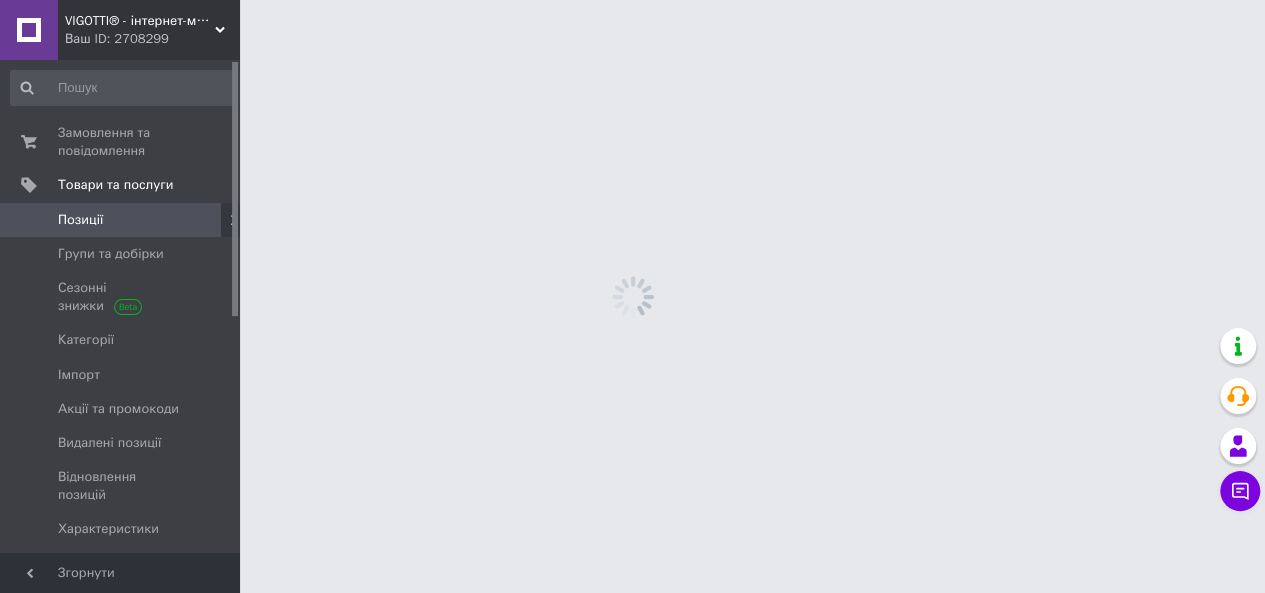 scroll, scrollTop: 0, scrollLeft: 0, axis: both 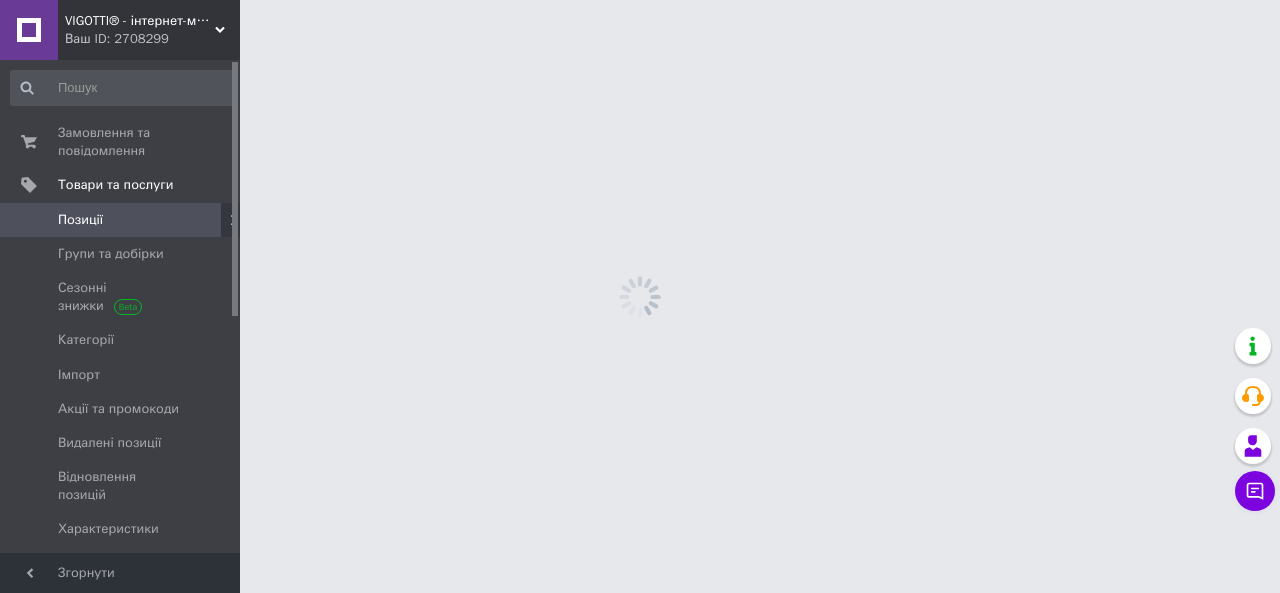 click on "VIGOTTI® - інтернет-магазин Ваш ID: 2708299 Сайт VIGOTTI® - інтернет-магазин Кабінет покупця Перевірити стан системи Сторінка на порталі Довідка Вийти Замовлення та повідомлення 0 0 Товари та послуги Позиції Групи та добірки Сезонні знижки Категорії Імпорт Акції та промокоди Видалені позиції Відновлення позицій Характеристики Сповіщення 0 0 Показники роботи компанії Панель управління Відгуки Клієнти Каталог ProSale Аналітика Інструменти веб-майстра та SEO Управління сайтом Гаманець компанії [PERSON_NAME]" at bounding box center [640, 0] 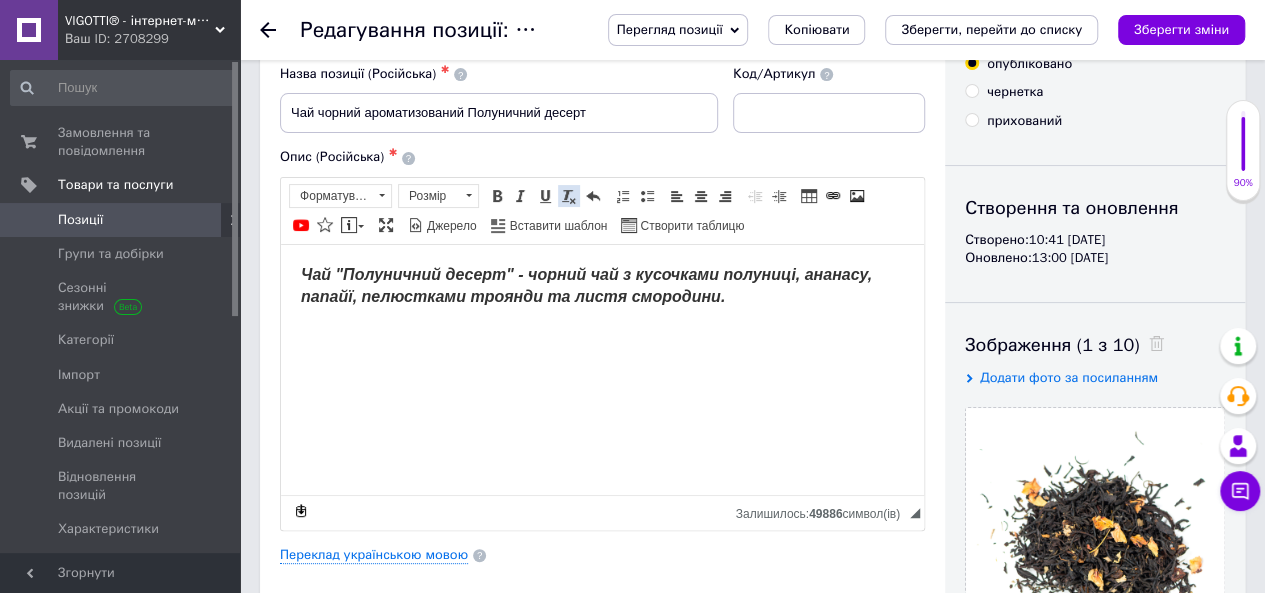 scroll, scrollTop: 0, scrollLeft: 0, axis: both 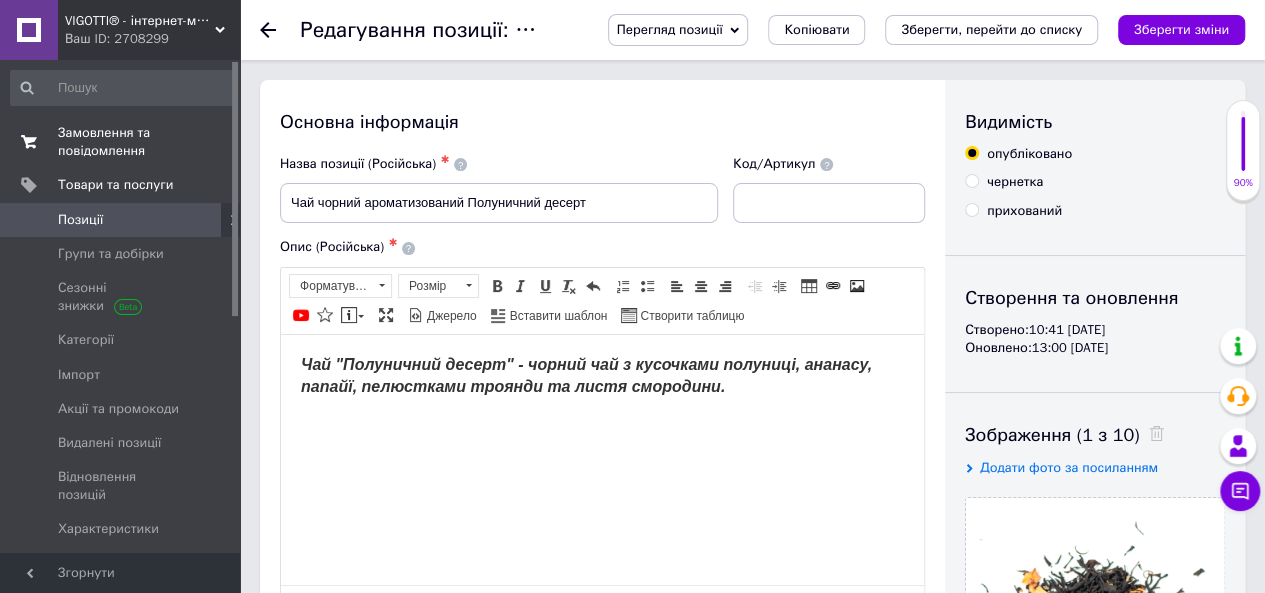 click on "Замовлення та повідомлення" at bounding box center [121, 142] 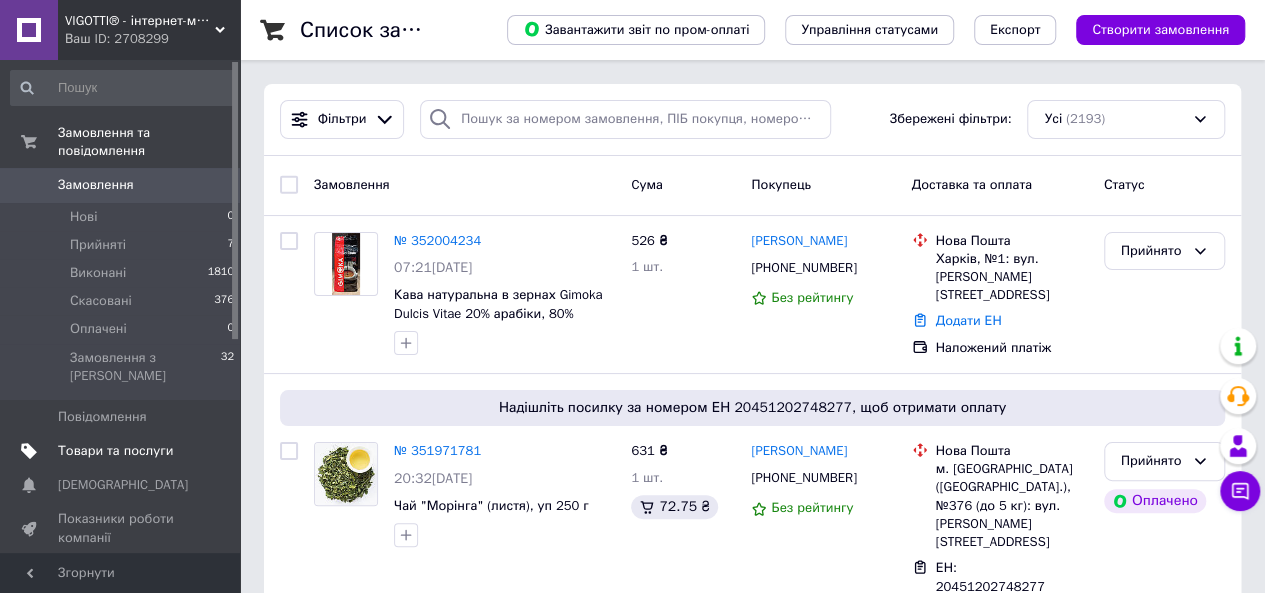 click on "Товари та послуги" at bounding box center [115, 451] 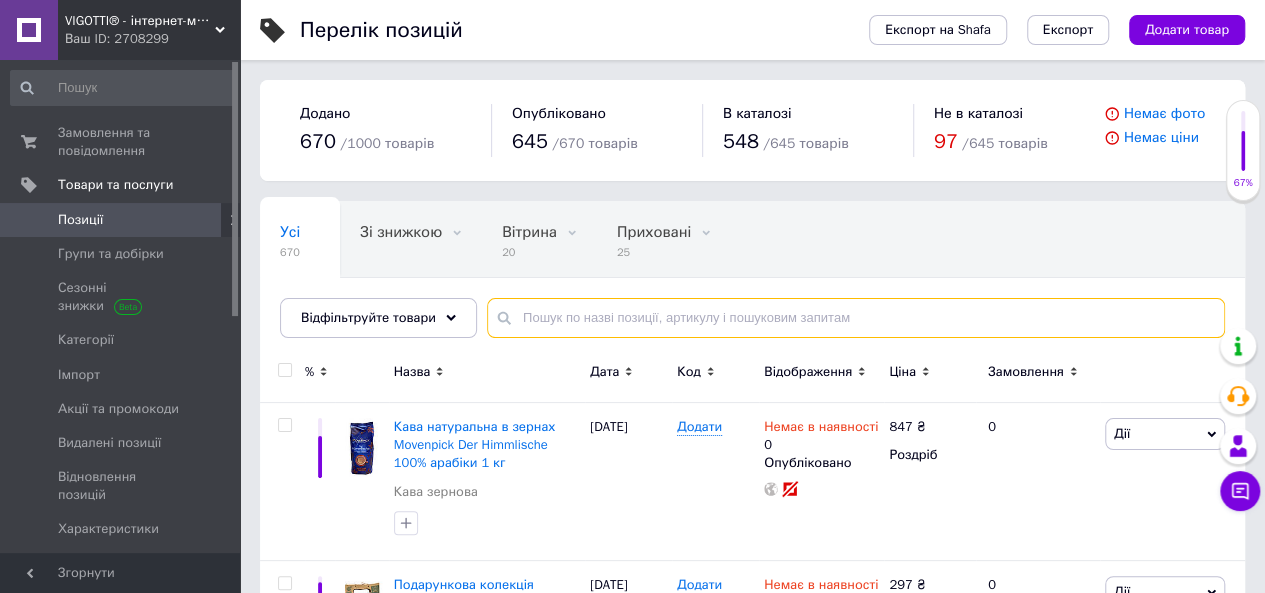 click at bounding box center (856, 318) 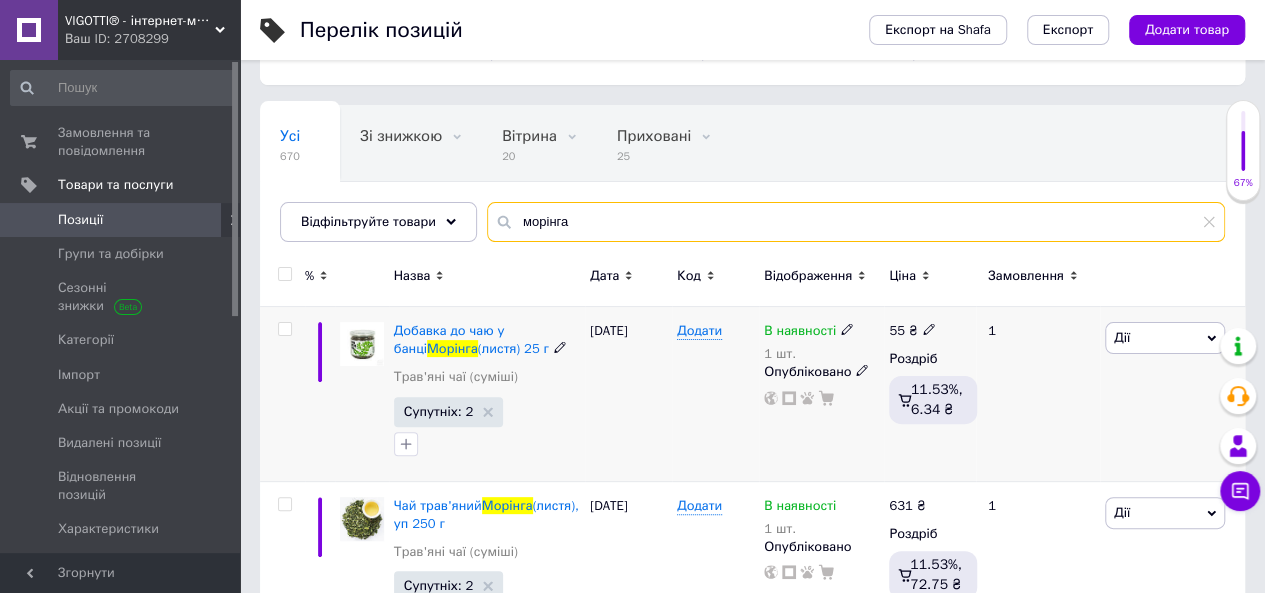 scroll, scrollTop: 176, scrollLeft: 0, axis: vertical 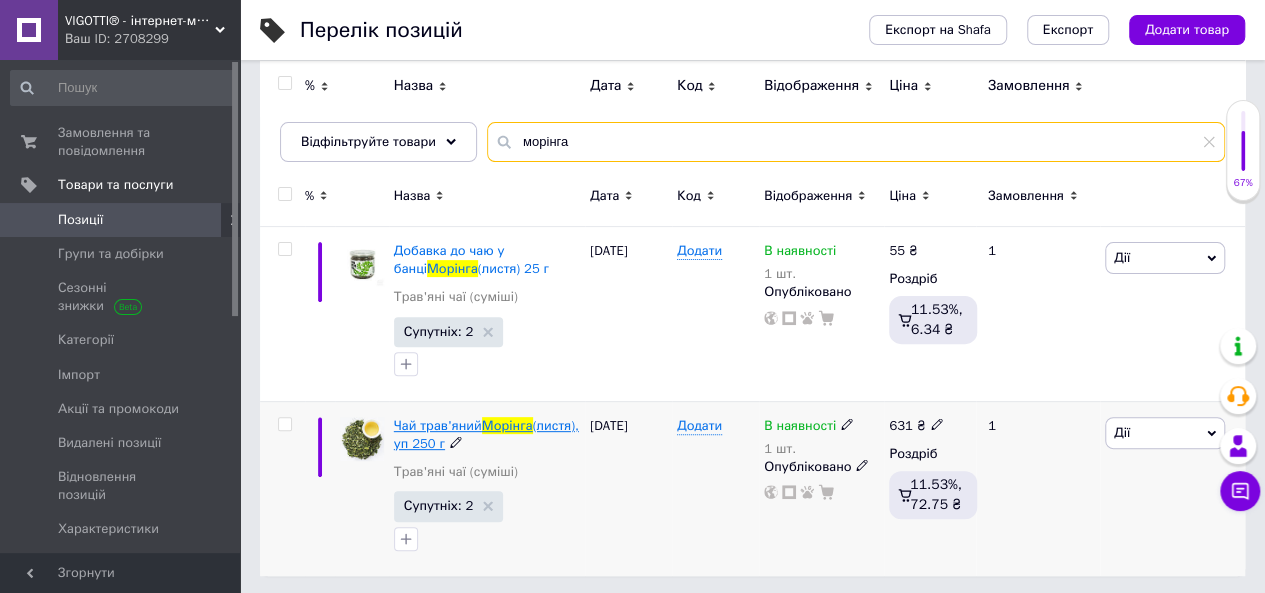 type on "морінга" 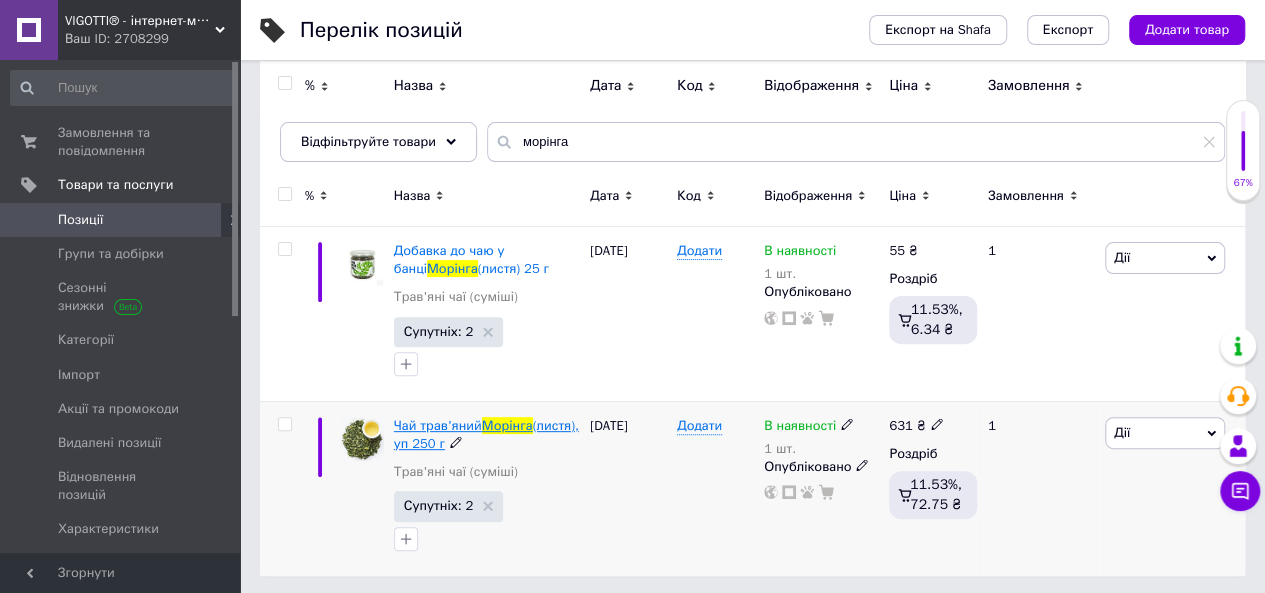 click on "Морінга" at bounding box center (507, 425) 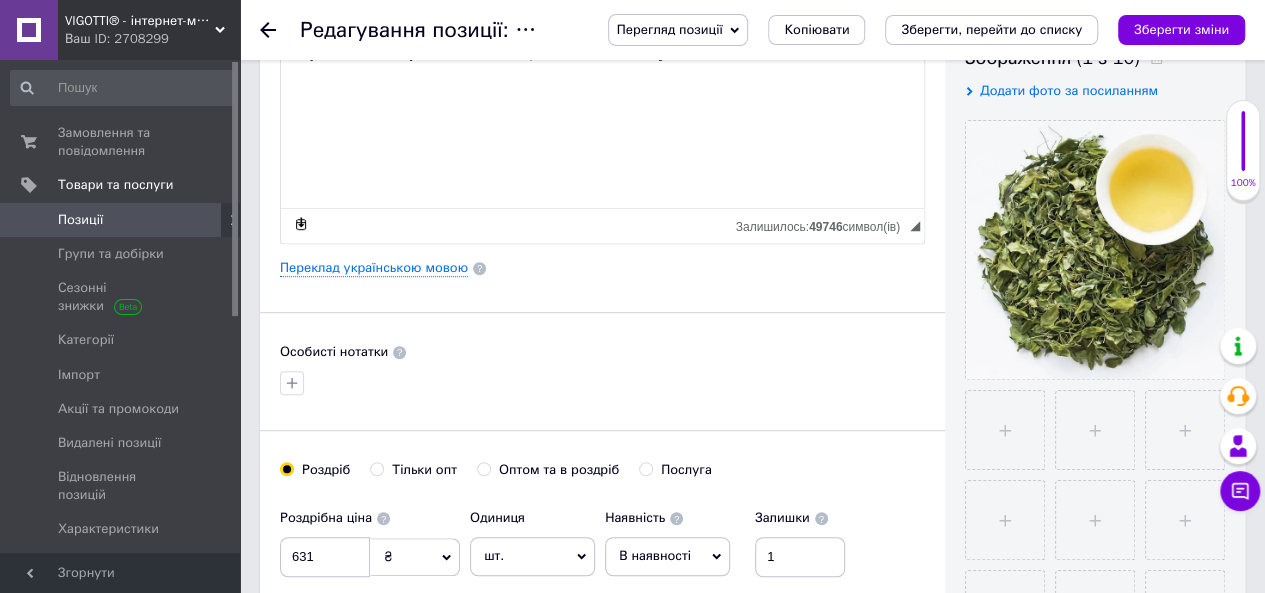 scroll, scrollTop: 500, scrollLeft: 0, axis: vertical 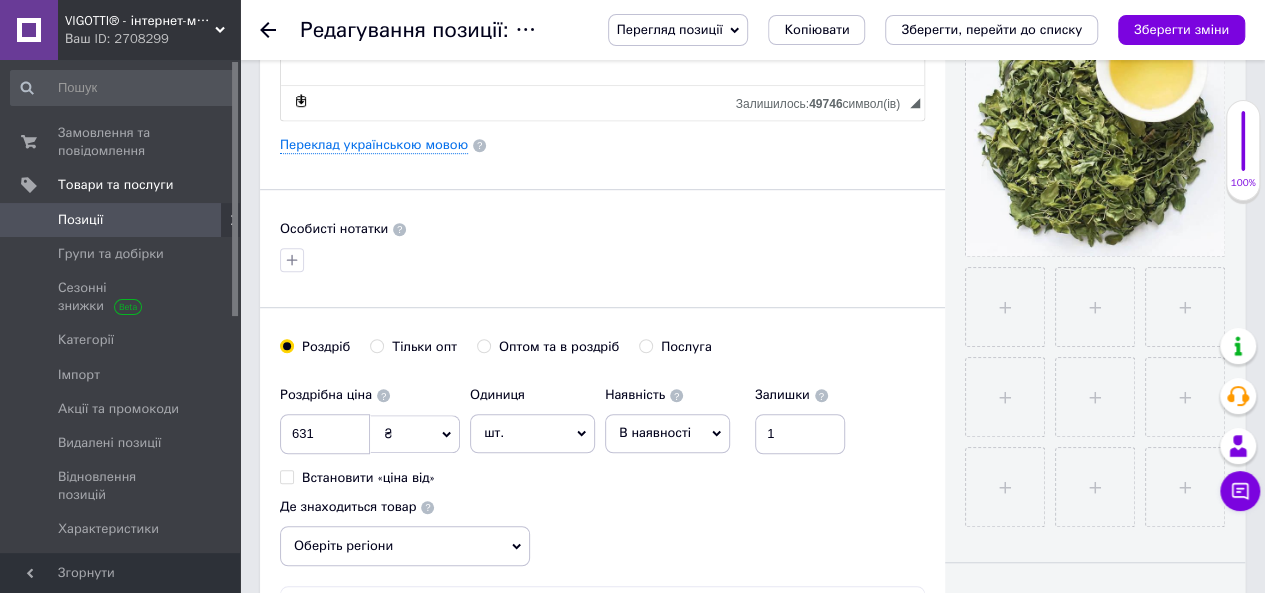 click 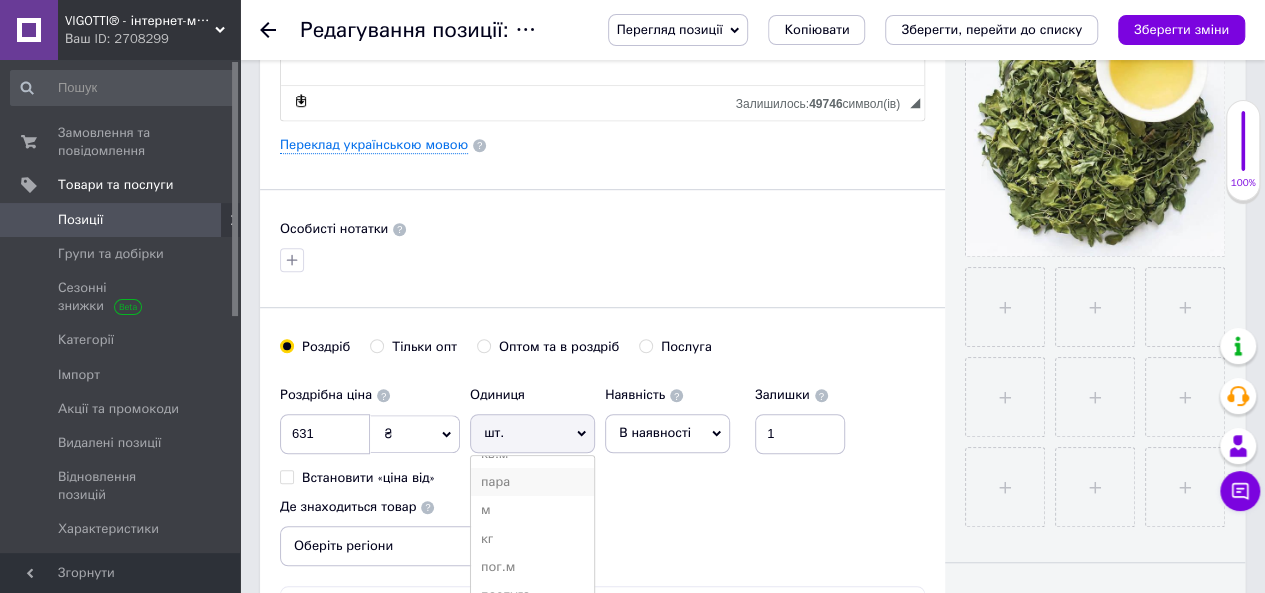 scroll, scrollTop: 200, scrollLeft: 0, axis: vertical 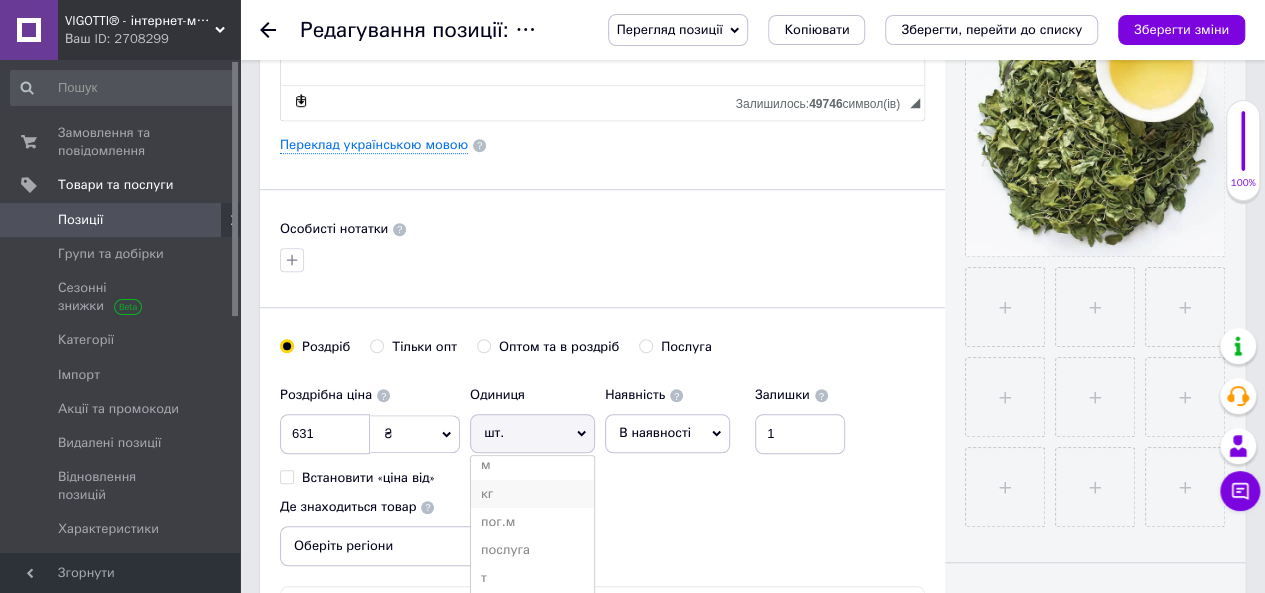 click on "кг" at bounding box center (532, 494) 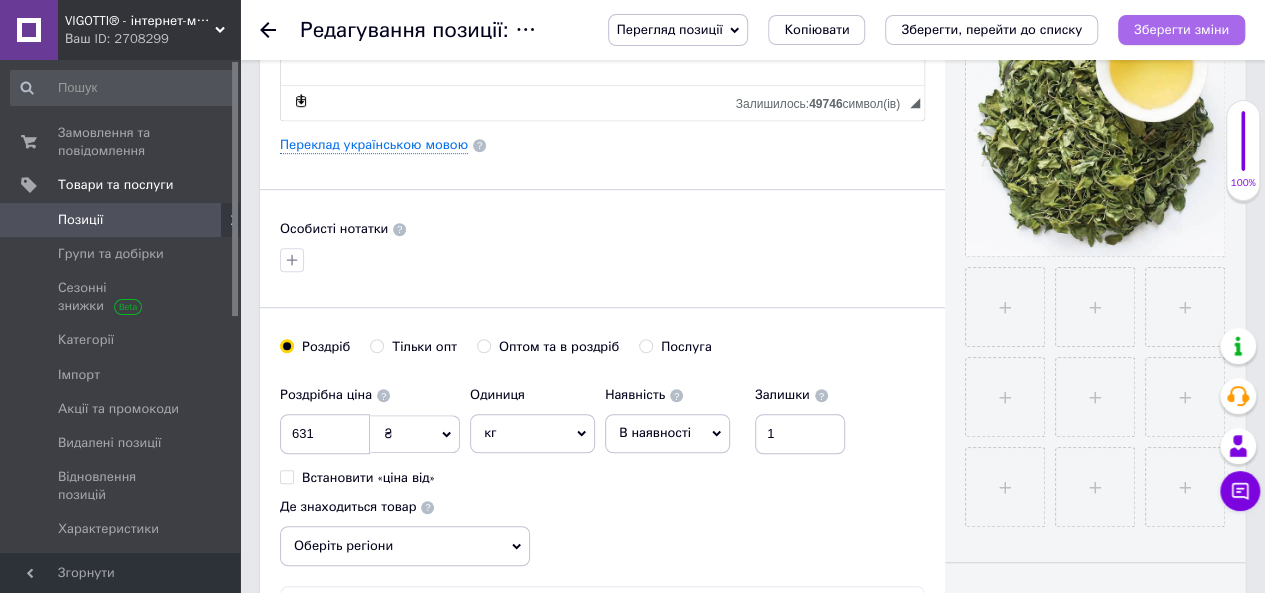 click on "Зберегти зміни" at bounding box center [1181, 29] 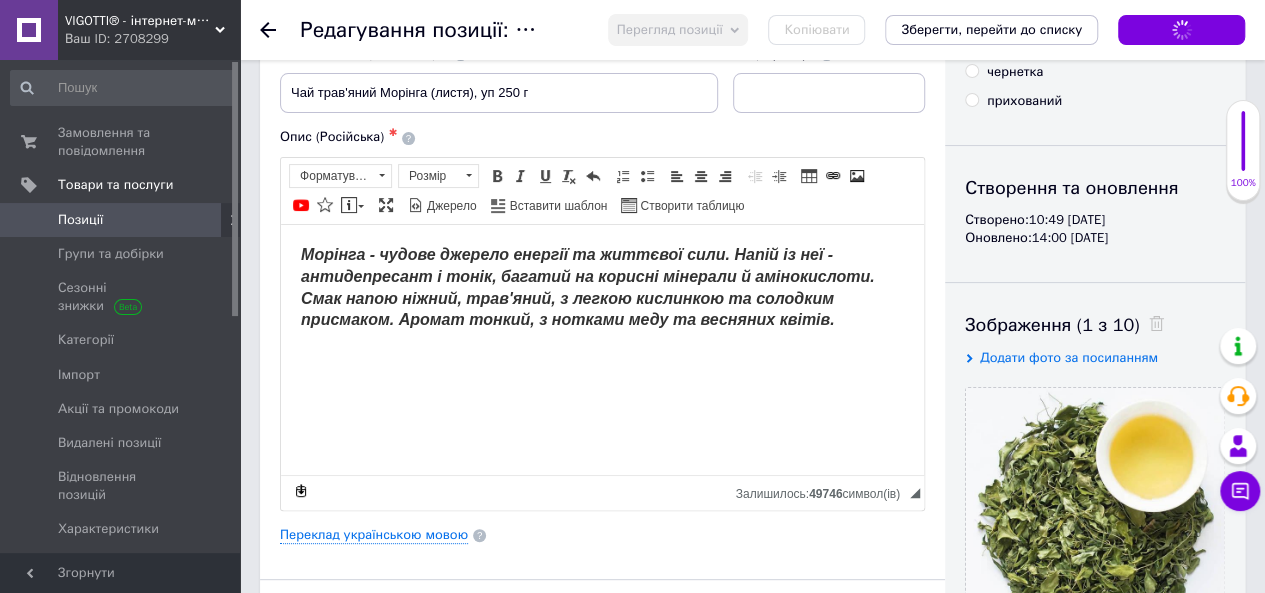 scroll, scrollTop: 100, scrollLeft: 0, axis: vertical 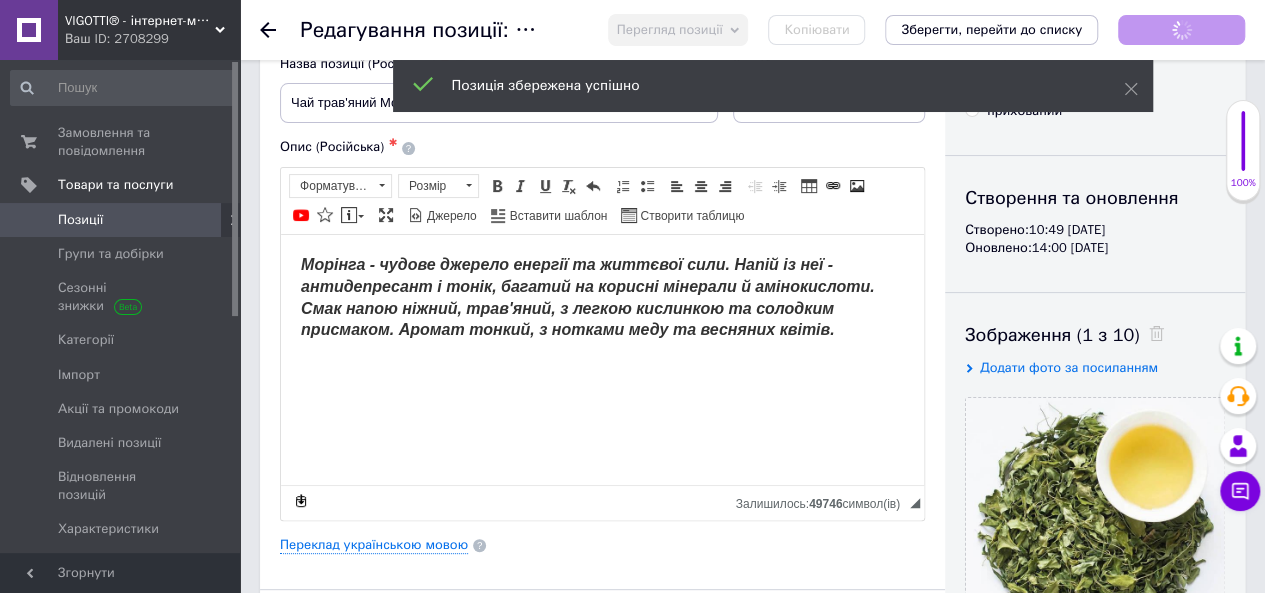 click 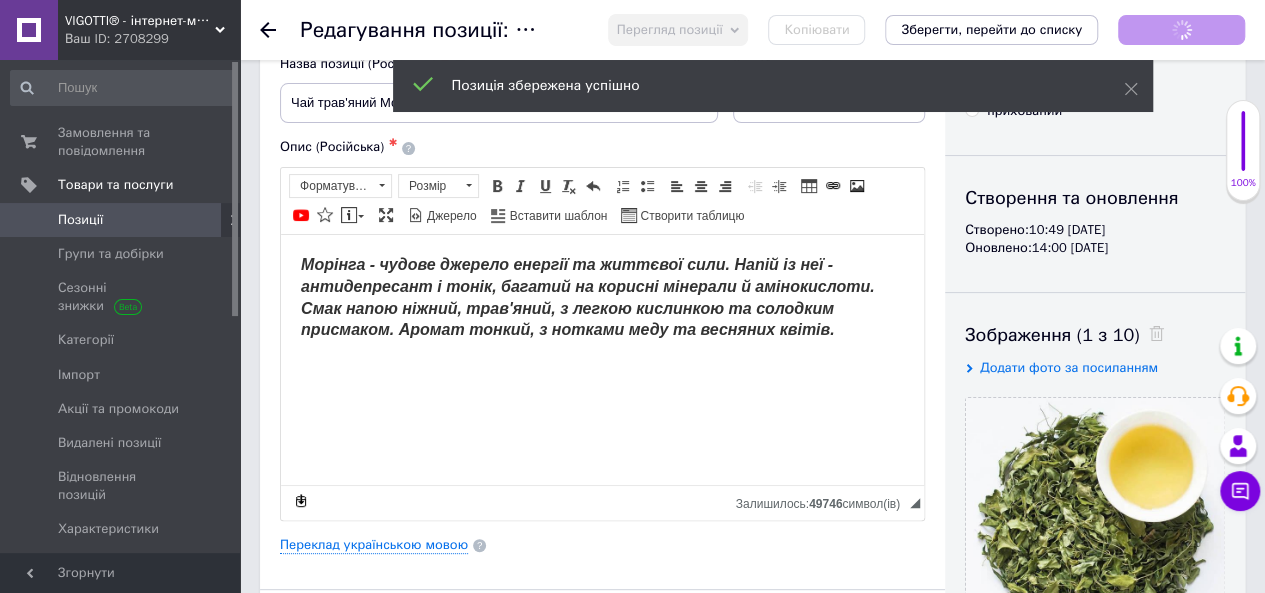 scroll, scrollTop: 0, scrollLeft: 0, axis: both 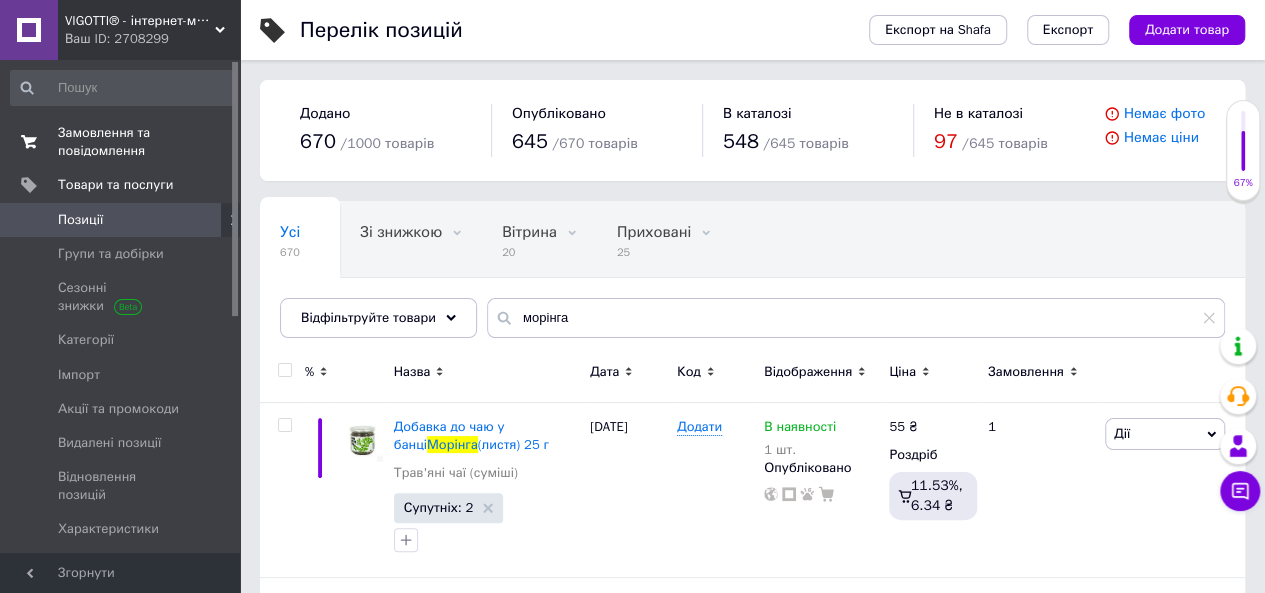 click on "Замовлення та повідомлення" at bounding box center [121, 142] 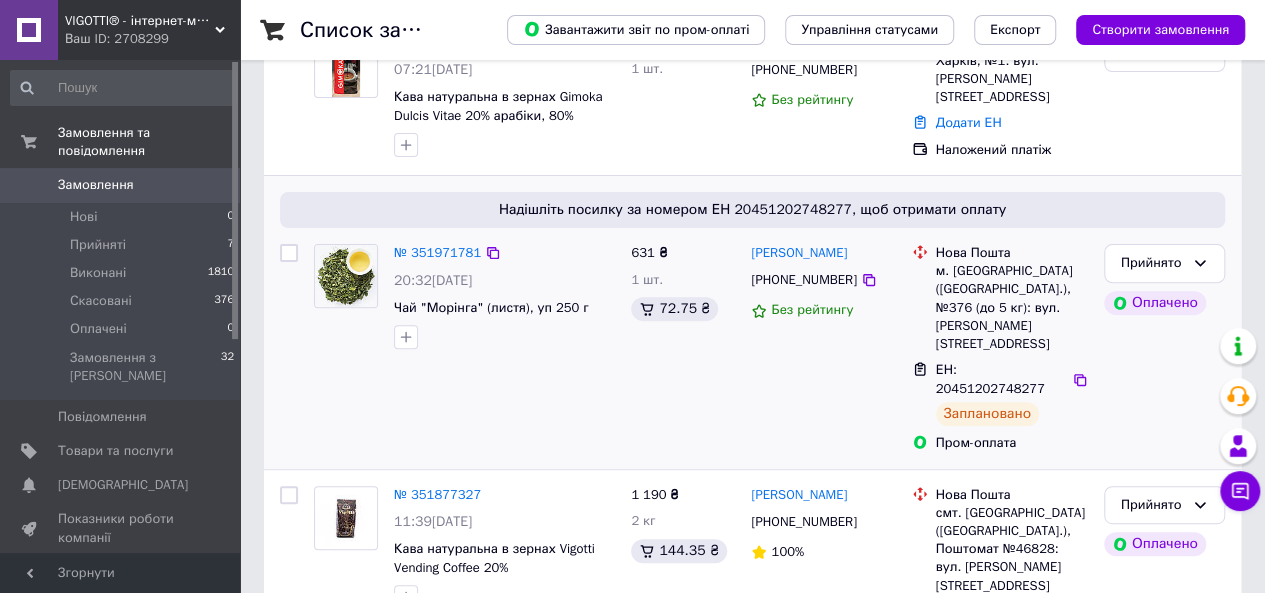 scroll, scrollTop: 200, scrollLeft: 0, axis: vertical 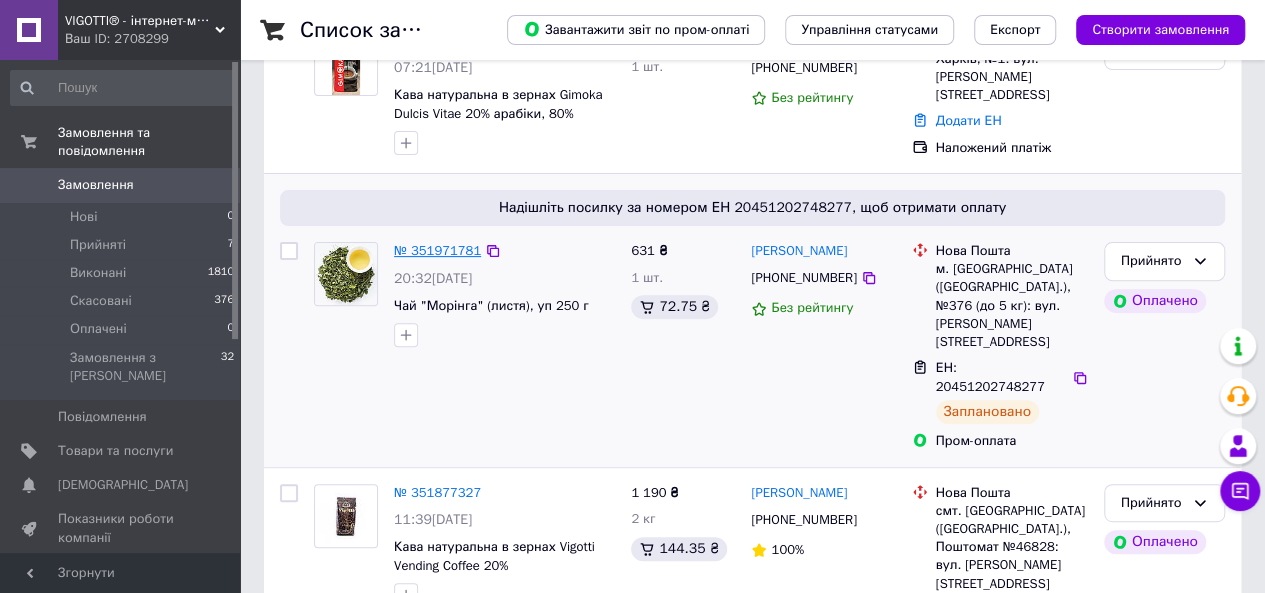 click on "№ 351971781" at bounding box center (437, 250) 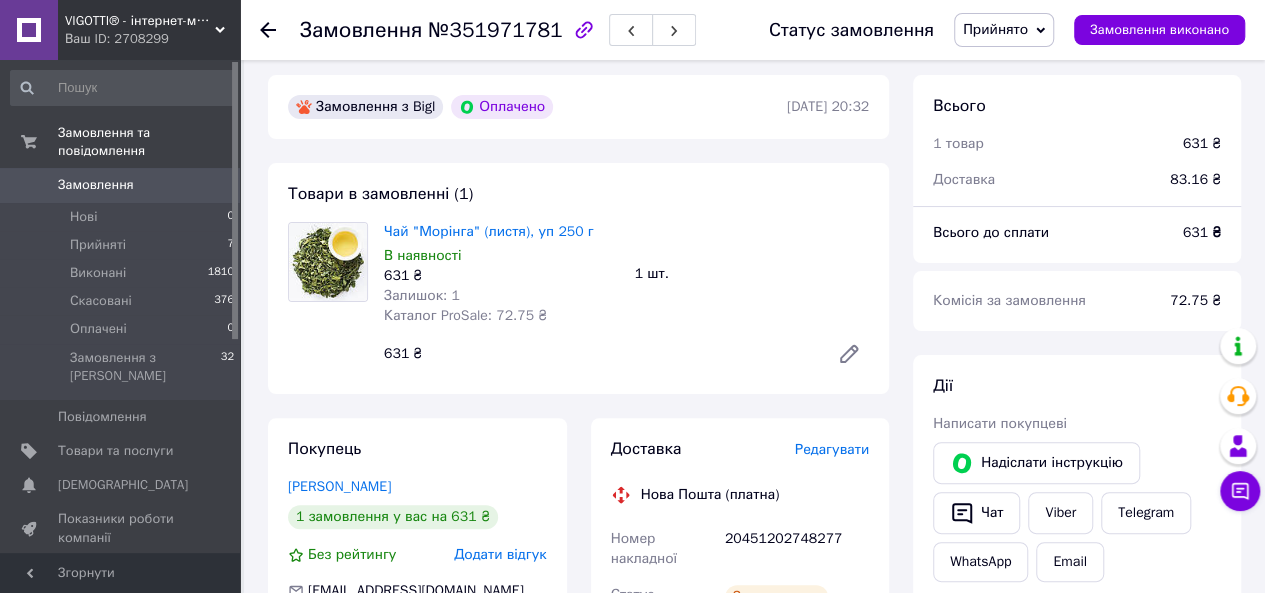 scroll, scrollTop: 0, scrollLeft: 0, axis: both 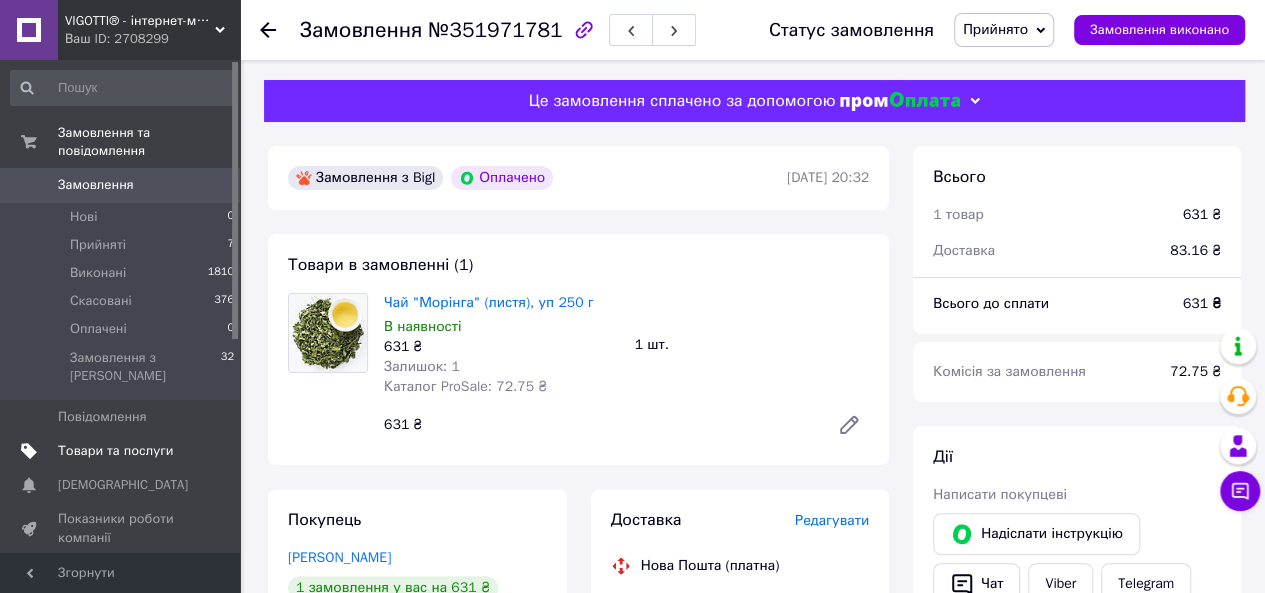 click on "Товари та послуги" at bounding box center [115, 451] 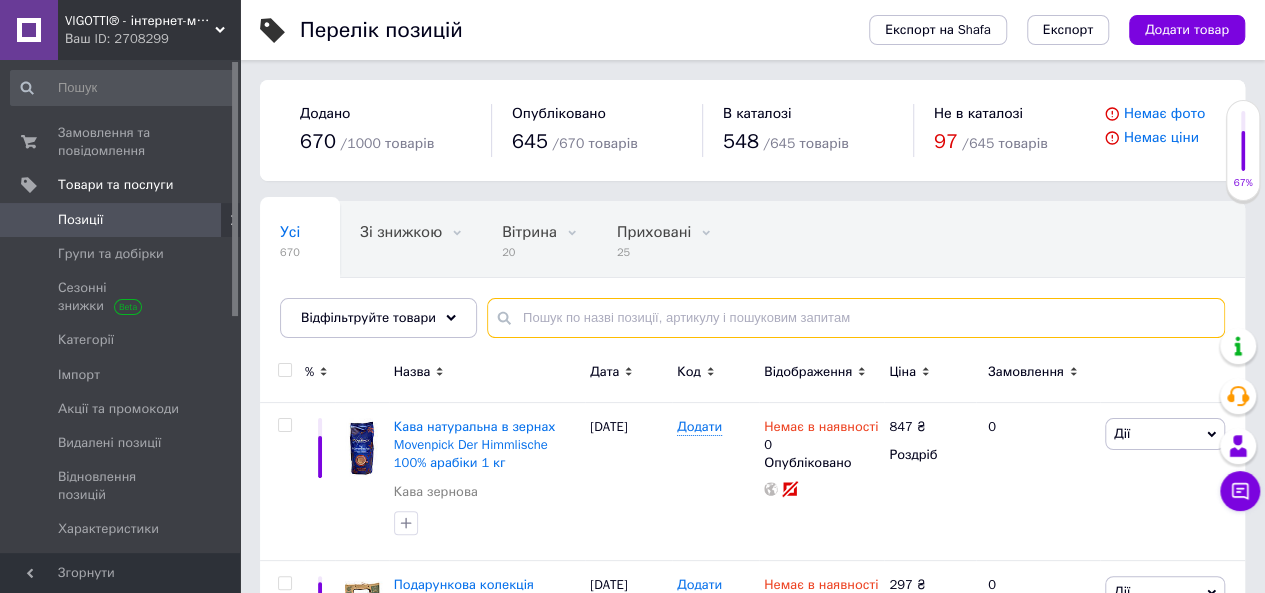 click at bounding box center [856, 318] 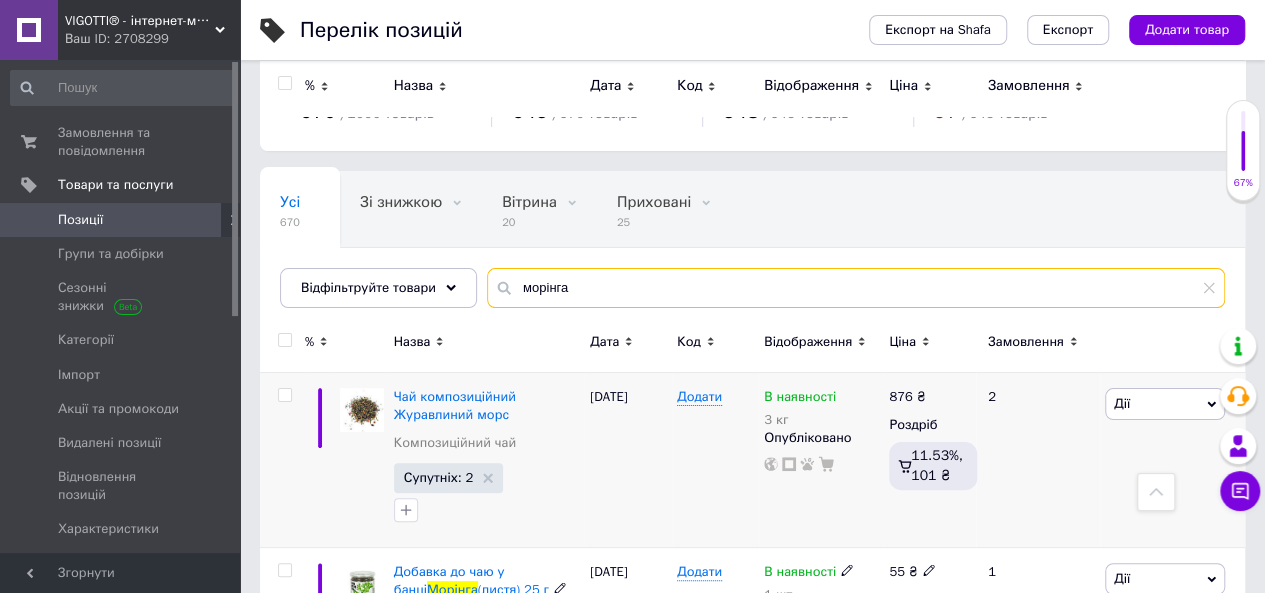 scroll, scrollTop: 0, scrollLeft: 0, axis: both 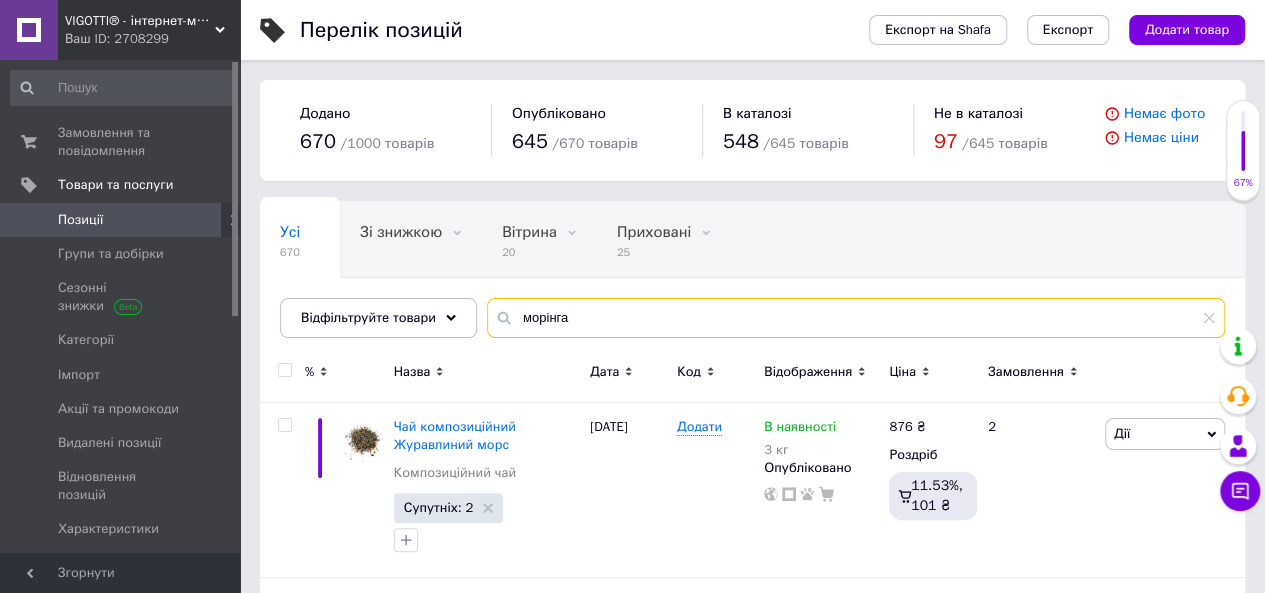 click on "морінга" at bounding box center (856, 318) 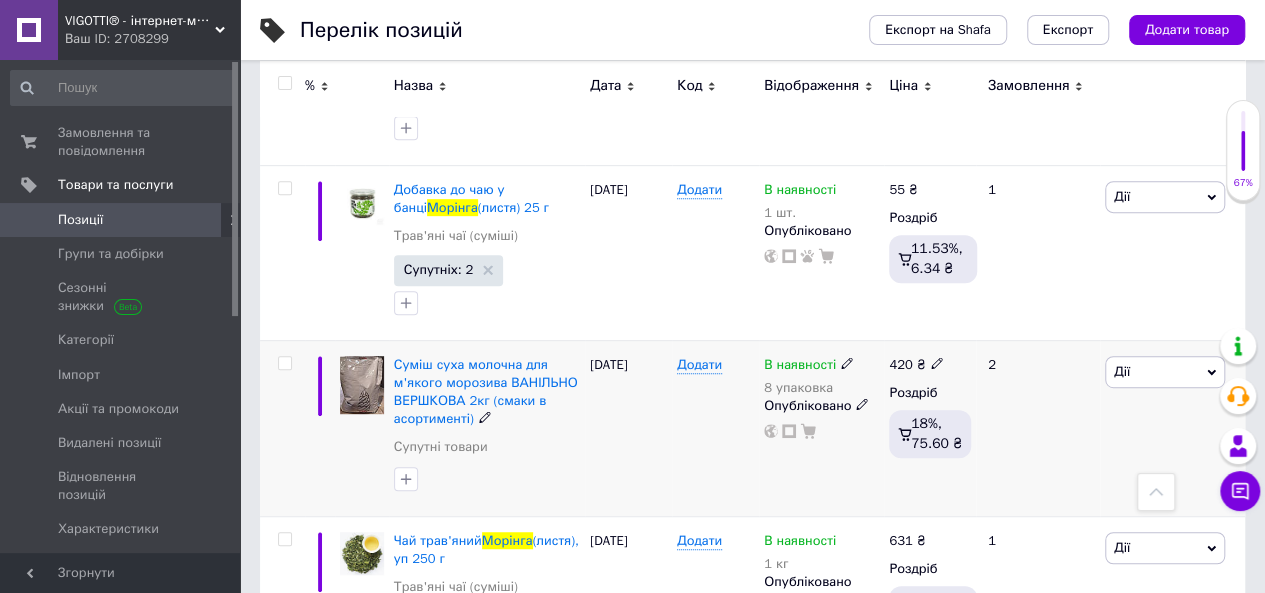 scroll, scrollTop: 500, scrollLeft: 0, axis: vertical 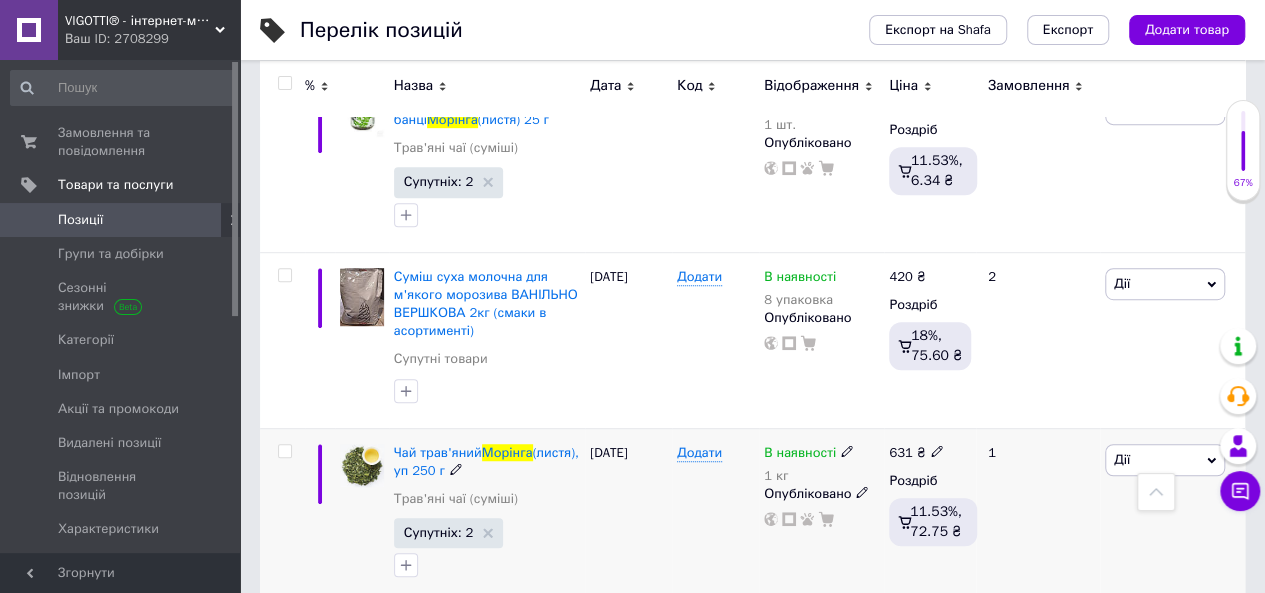 type on "морінга" 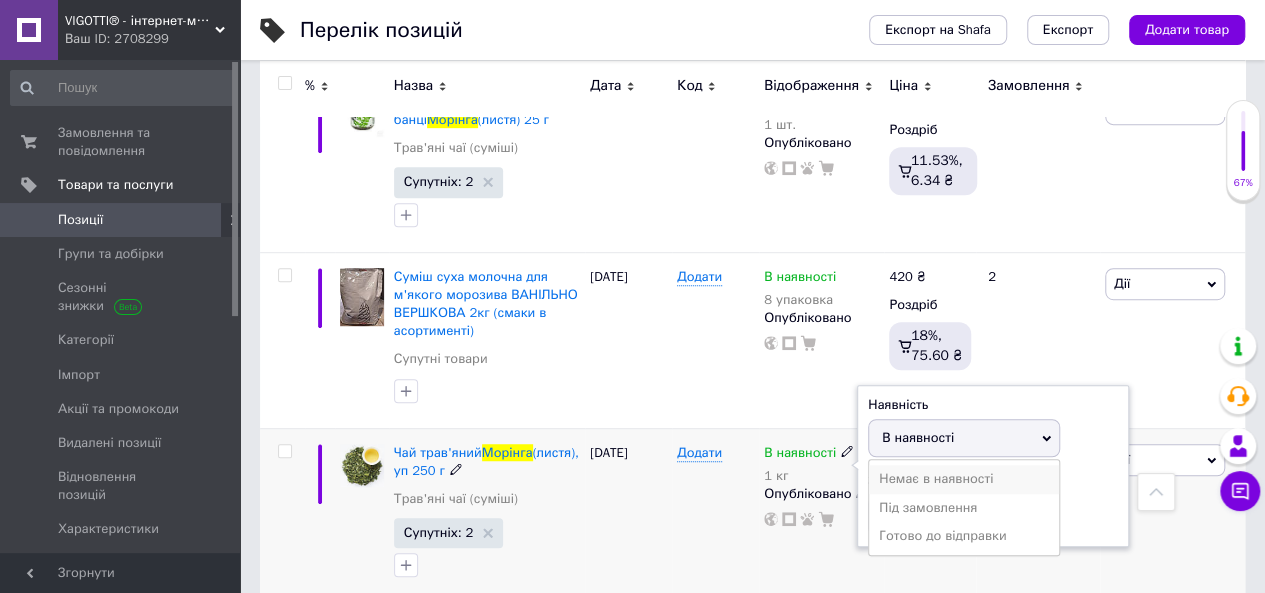 click on "Немає в наявності" at bounding box center (964, 479) 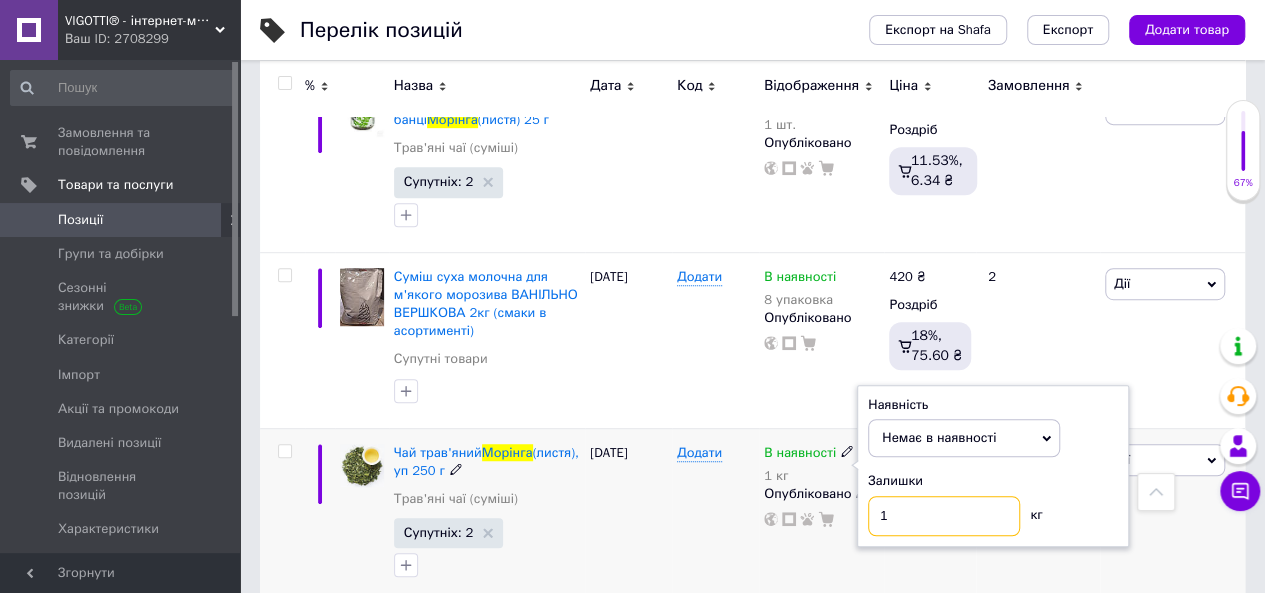 click on "1" at bounding box center [944, 516] 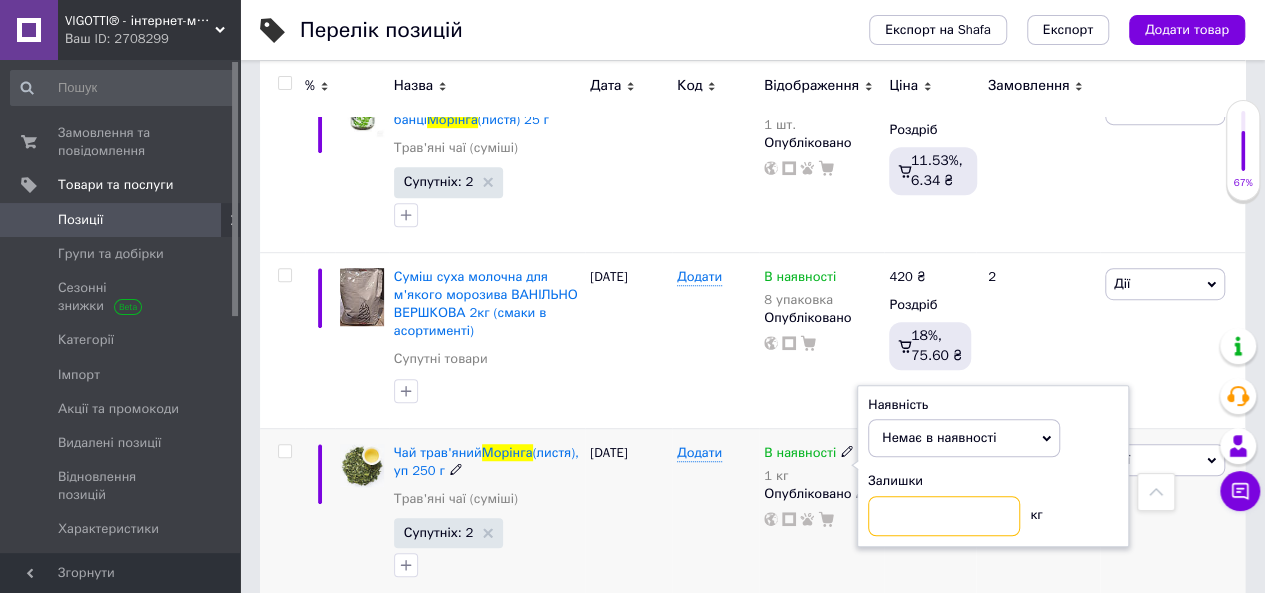 type on "0" 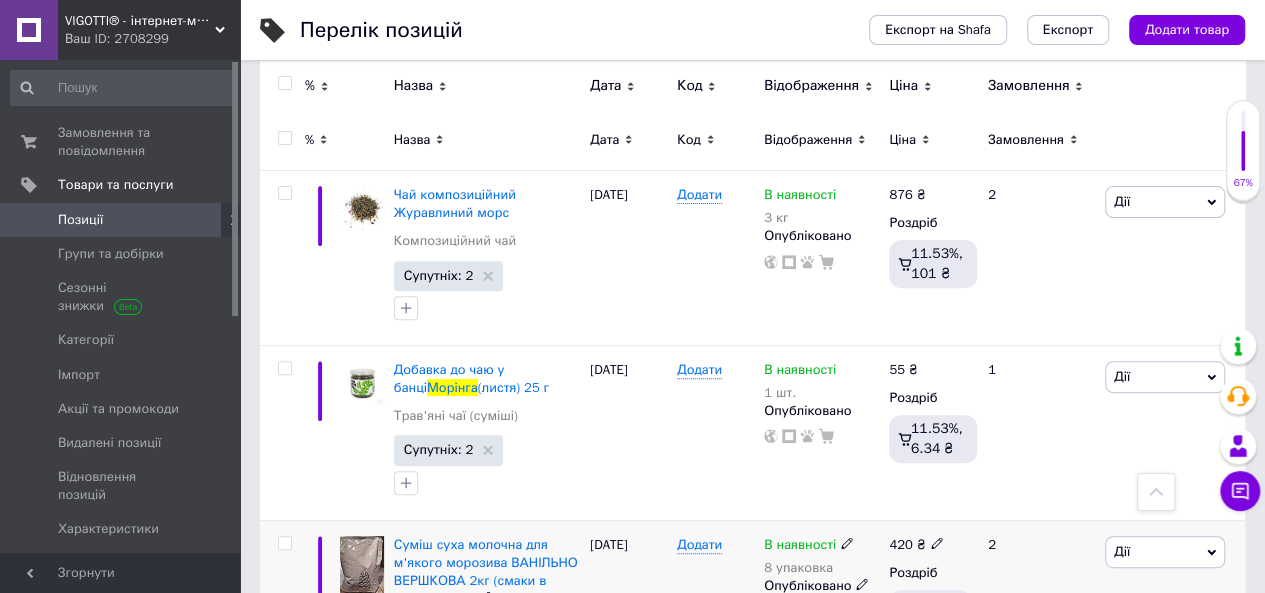 scroll, scrollTop: 0, scrollLeft: 0, axis: both 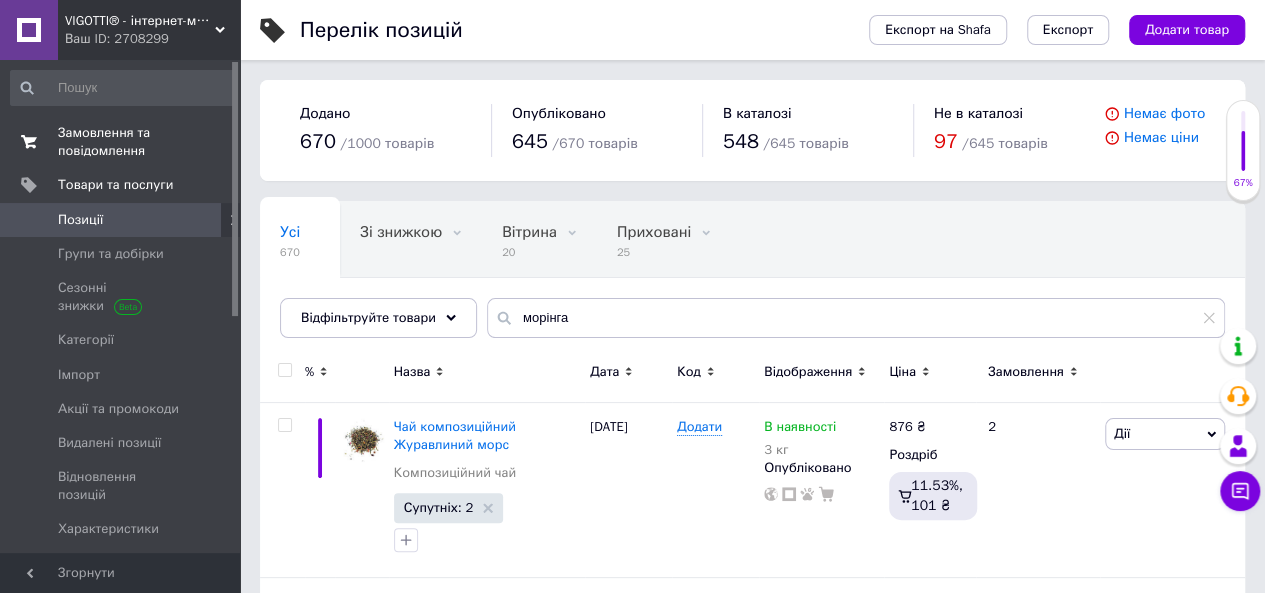 click on "Замовлення та повідомлення" at bounding box center (121, 142) 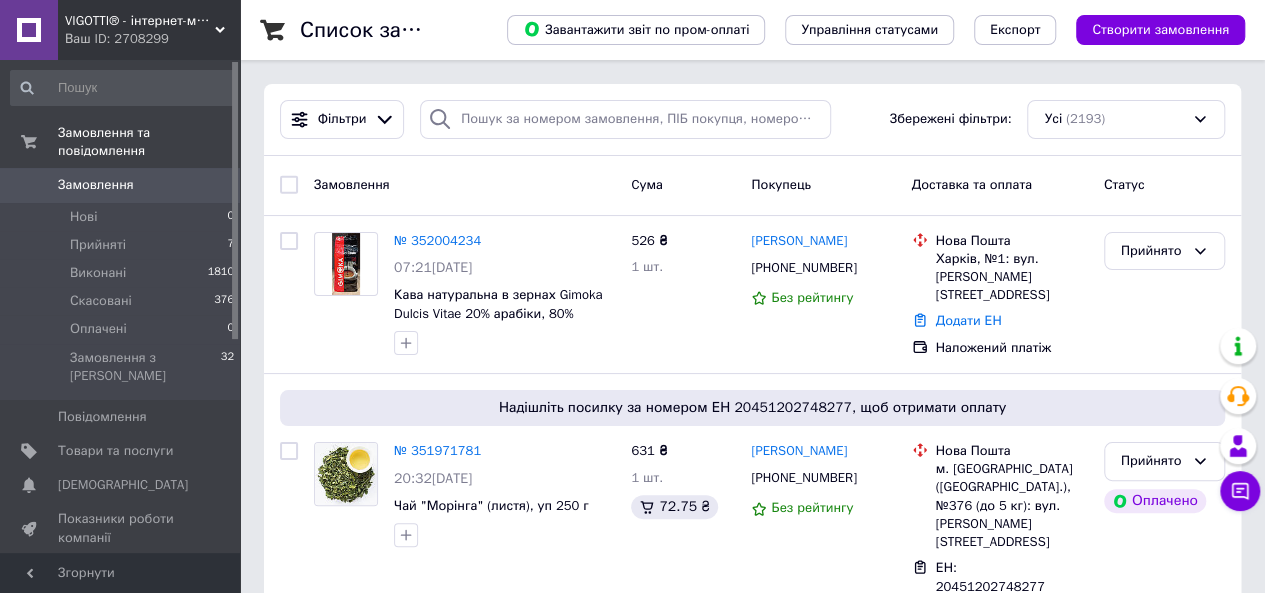 scroll, scrollTop: 800, scrollLeft: 0, axis: vertical 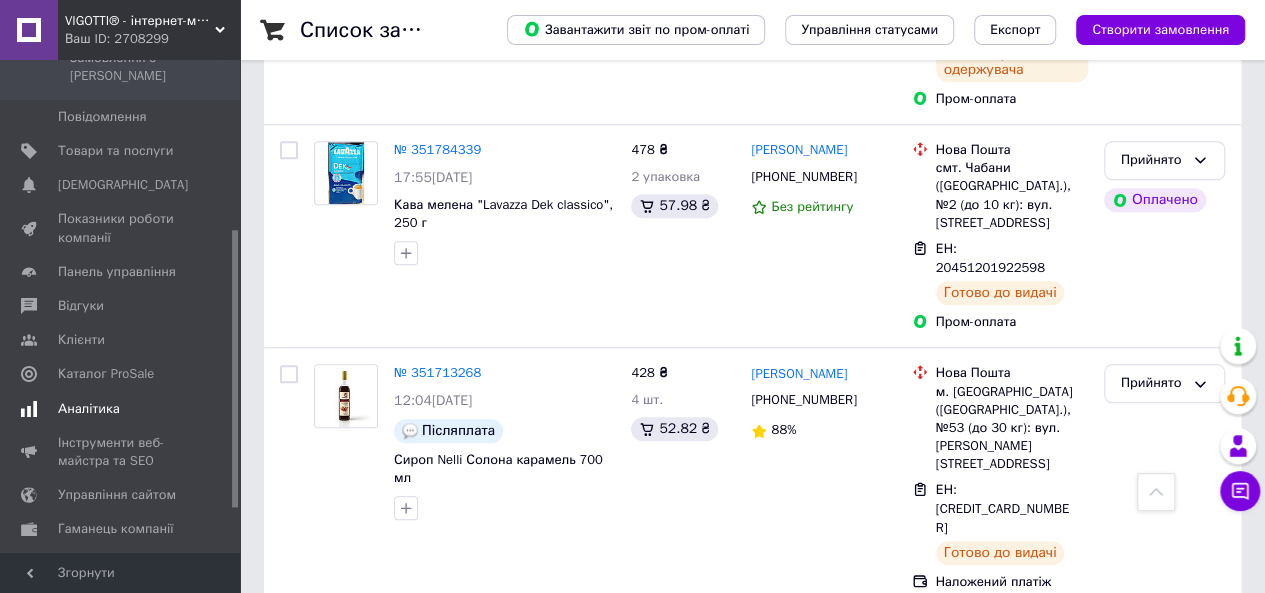 click on "Аналітика" at bounding box center (89, 409) 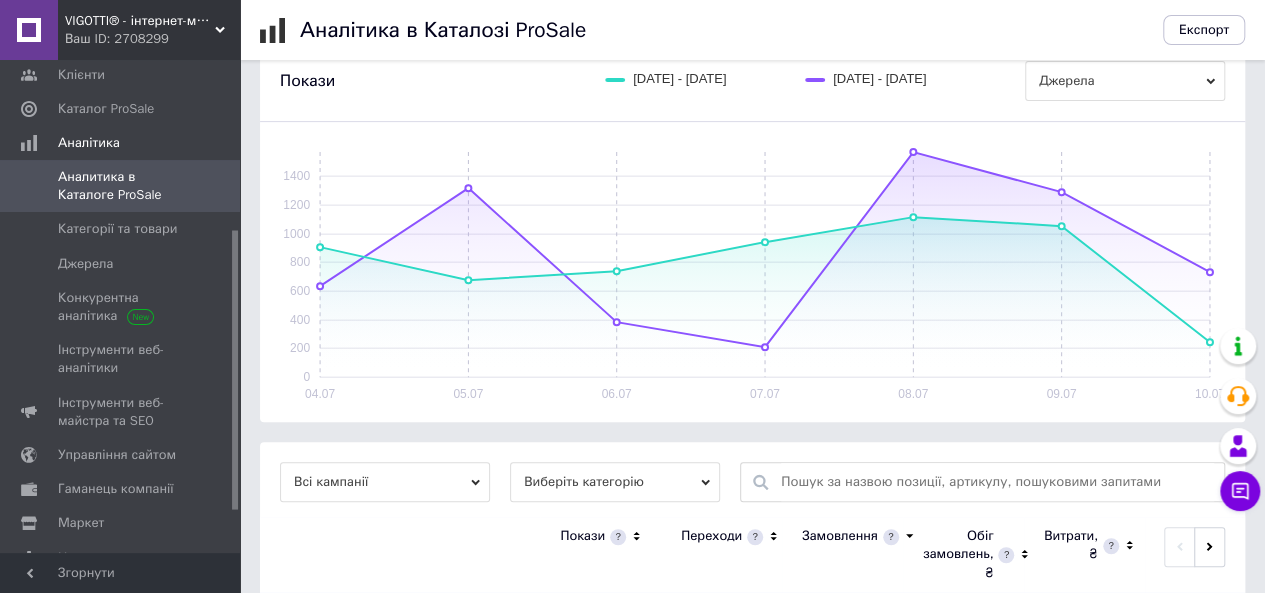 scroll, scrollTop: 407, scrollLeft: 0, axis: vertical 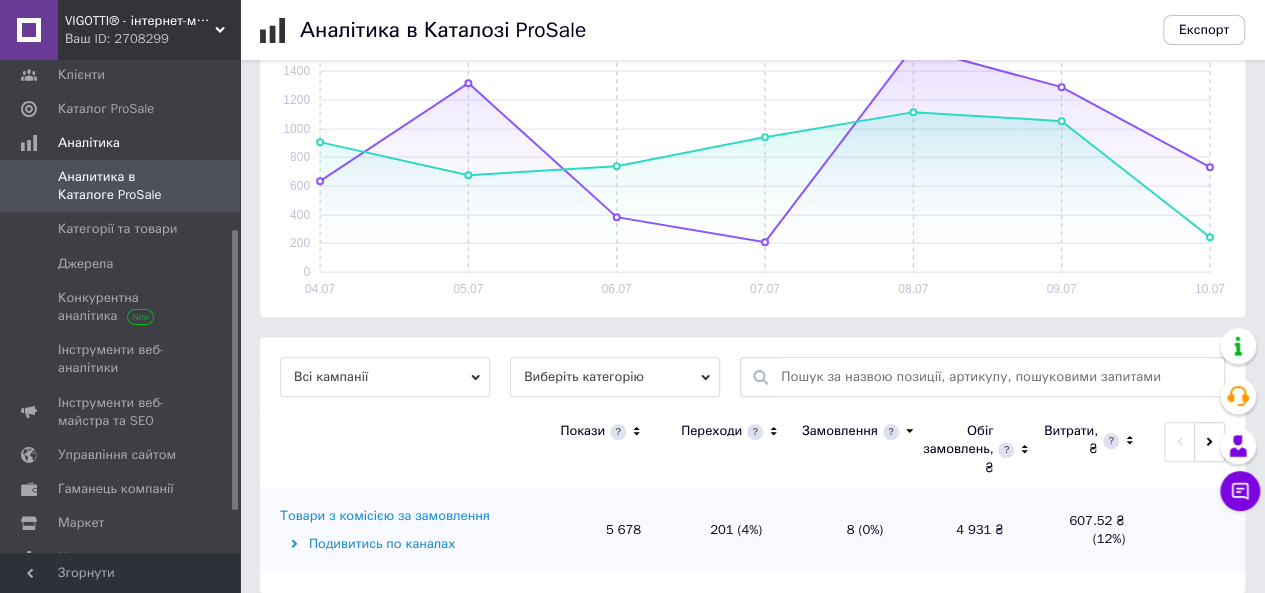 click 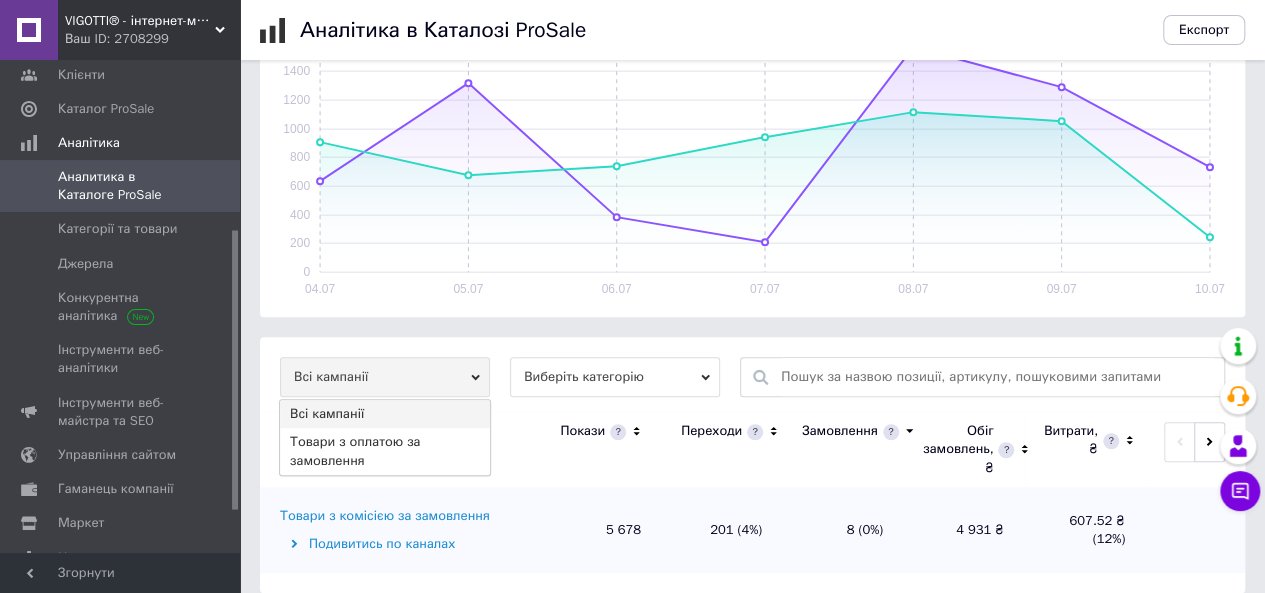 click on "Виберіть категорію" at bounding box center (615, 377) 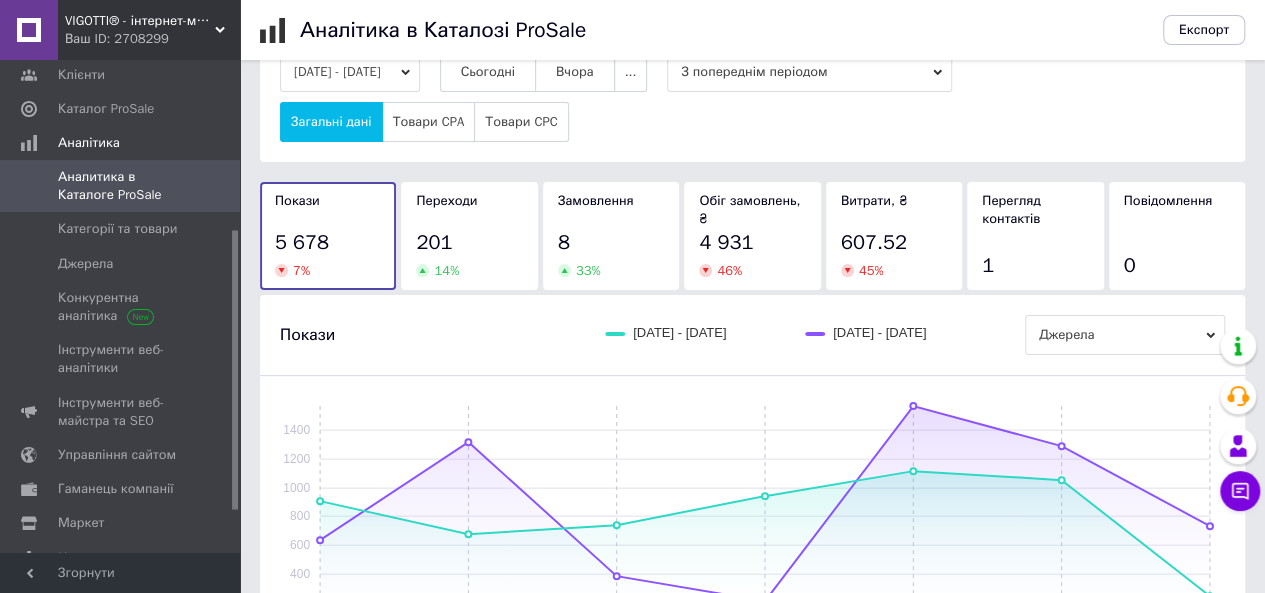 scroll, scrollTop: 0, scrollLeft: 0, axis: both 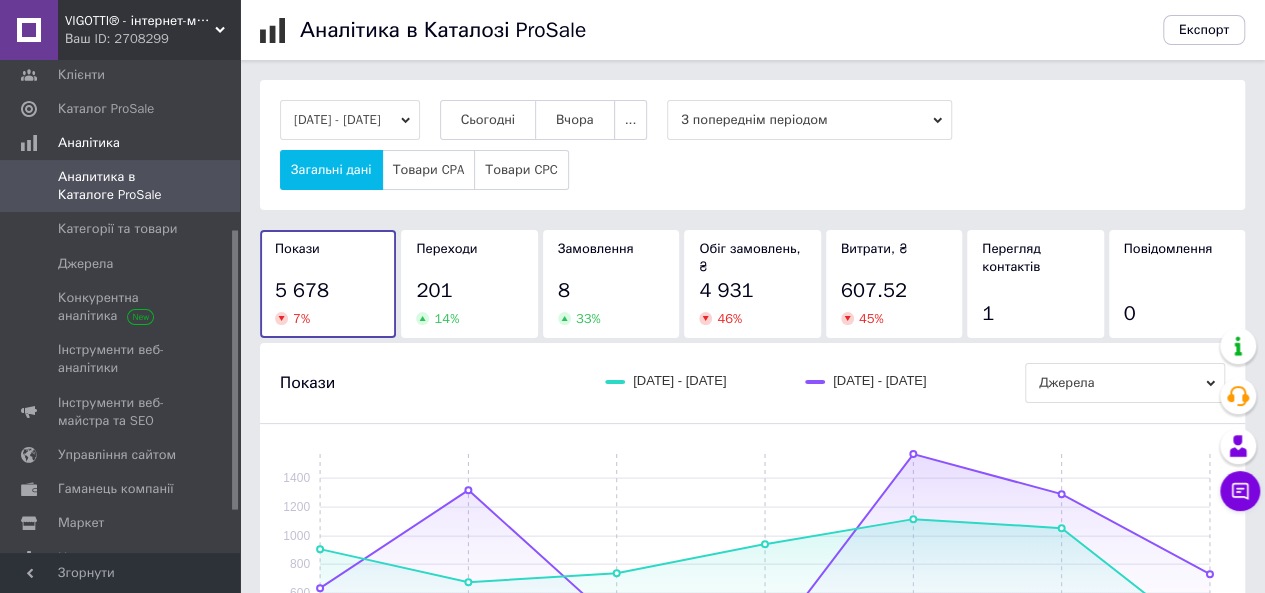 click 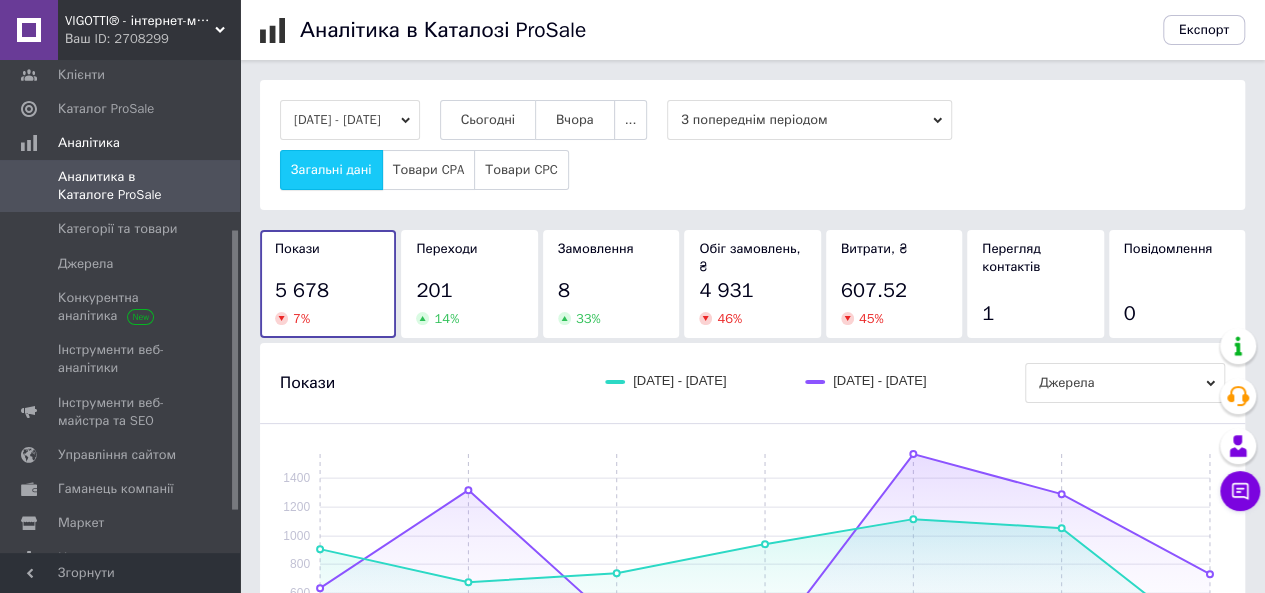 click on "Загальні дані" at bounding box center (331, 170) 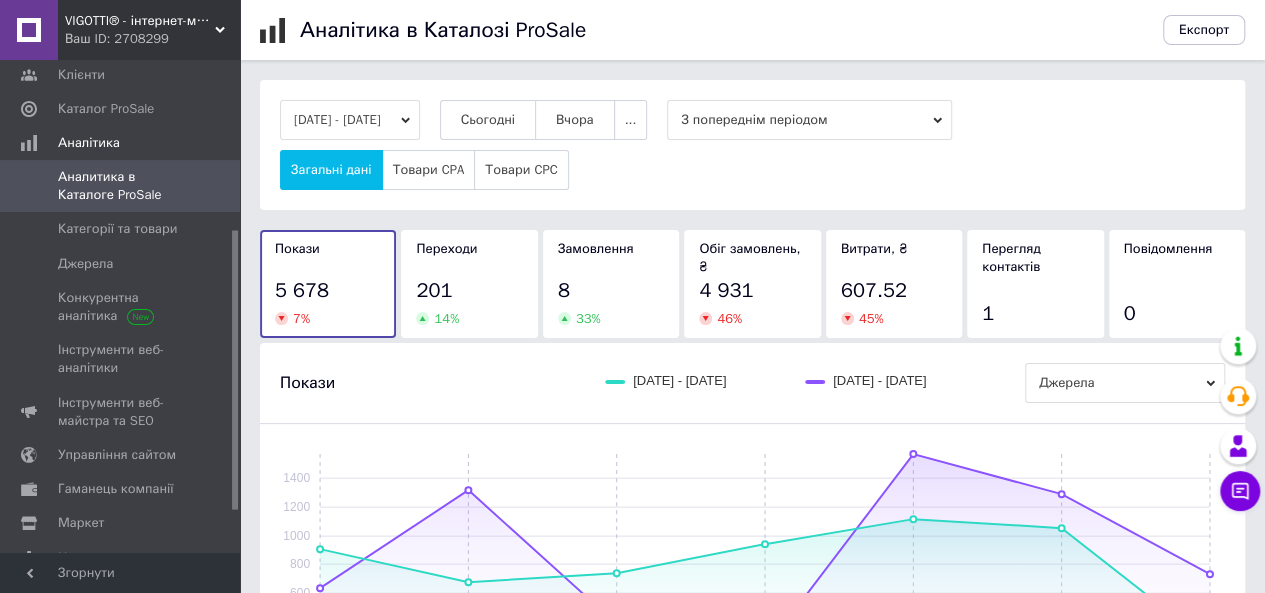 click on "[DATE] - [DATE]" at bounding box center (350, 120) 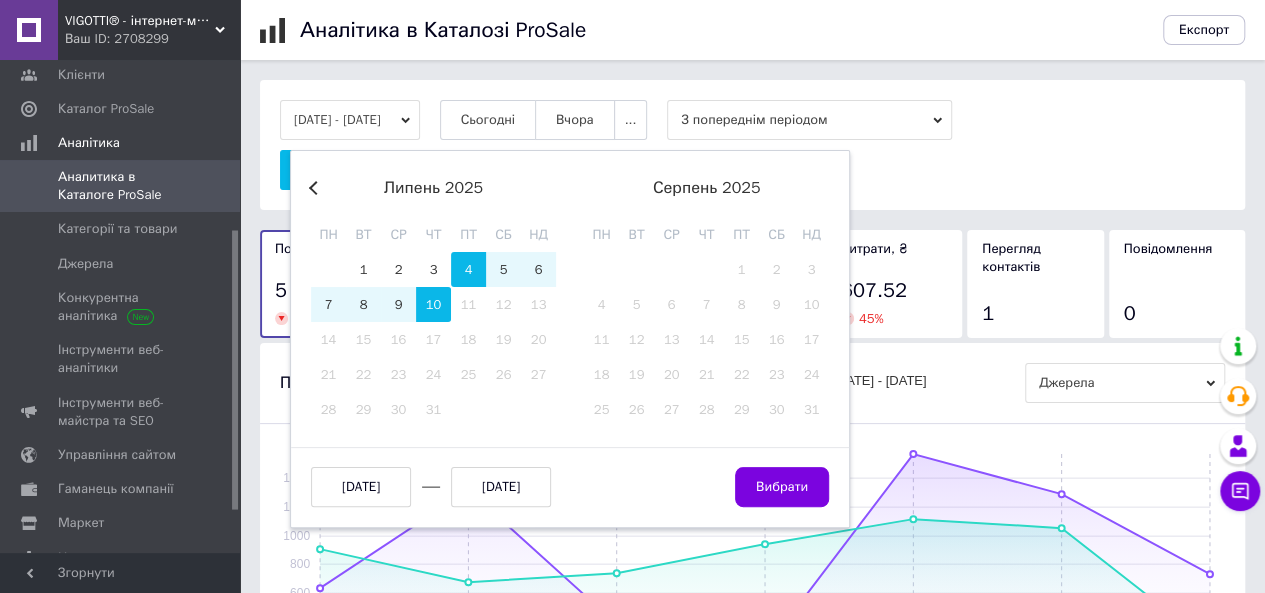 click on "04.07 05.07 06.07 07.07 08.07 09.07 10.07 0 200 400 600 800 1000 1200 1400" at bounding box center [752, 574] 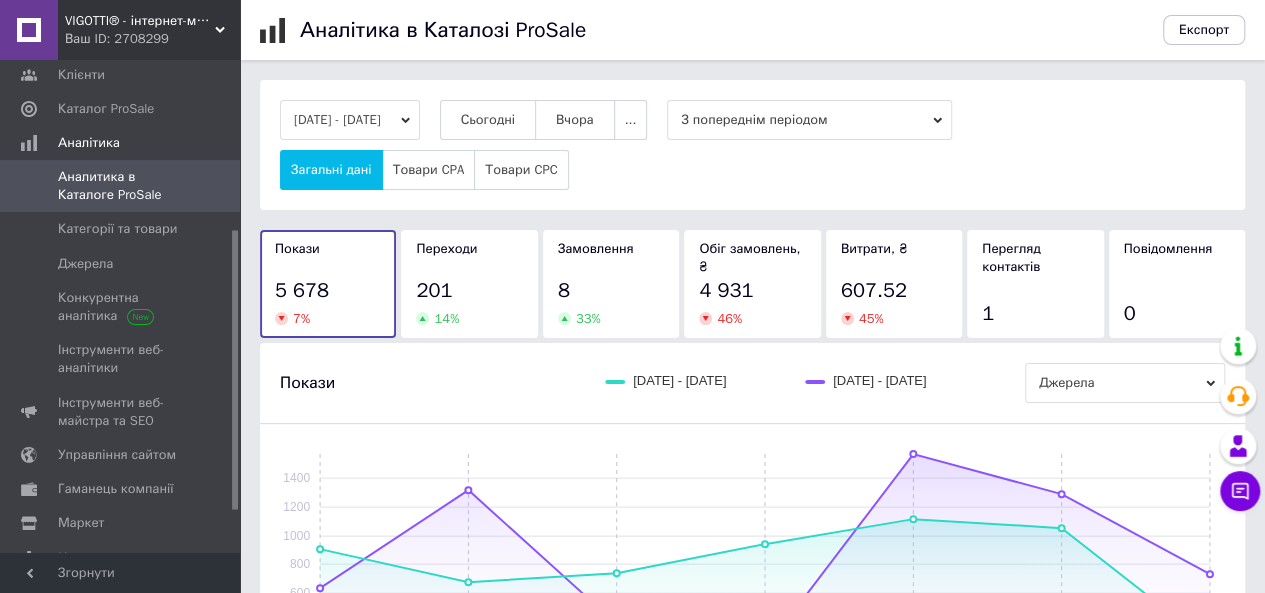 click on "8" at bounding box center (611, 291) 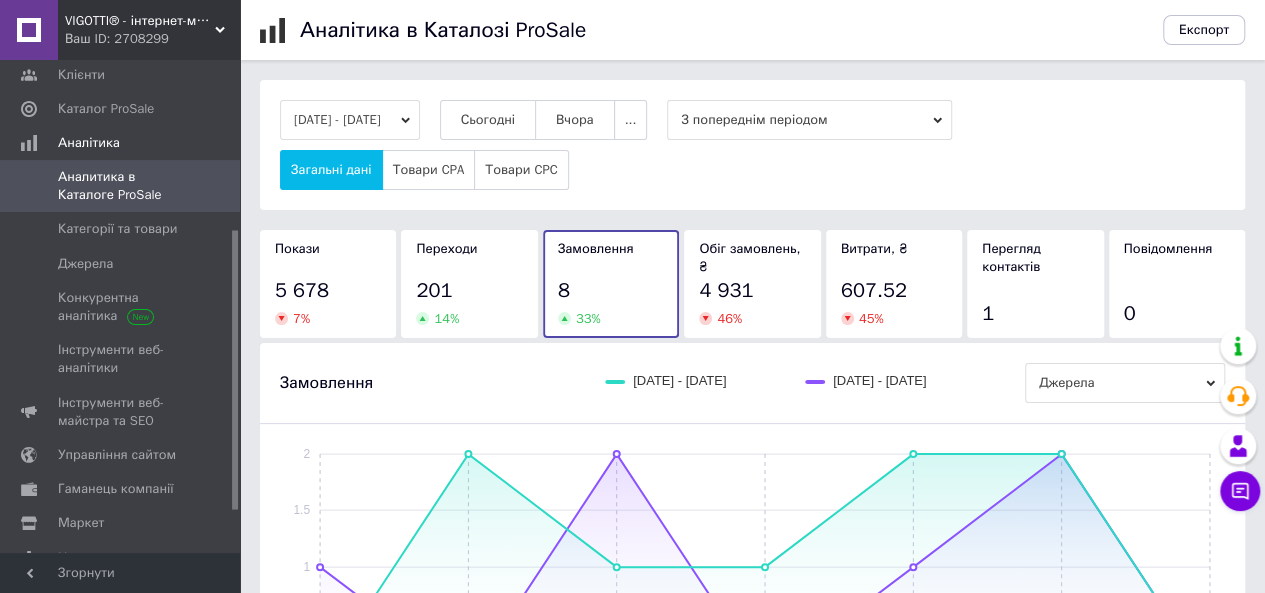scroll, scrollTop: 100, scrollLeft: 0, axis: vertical 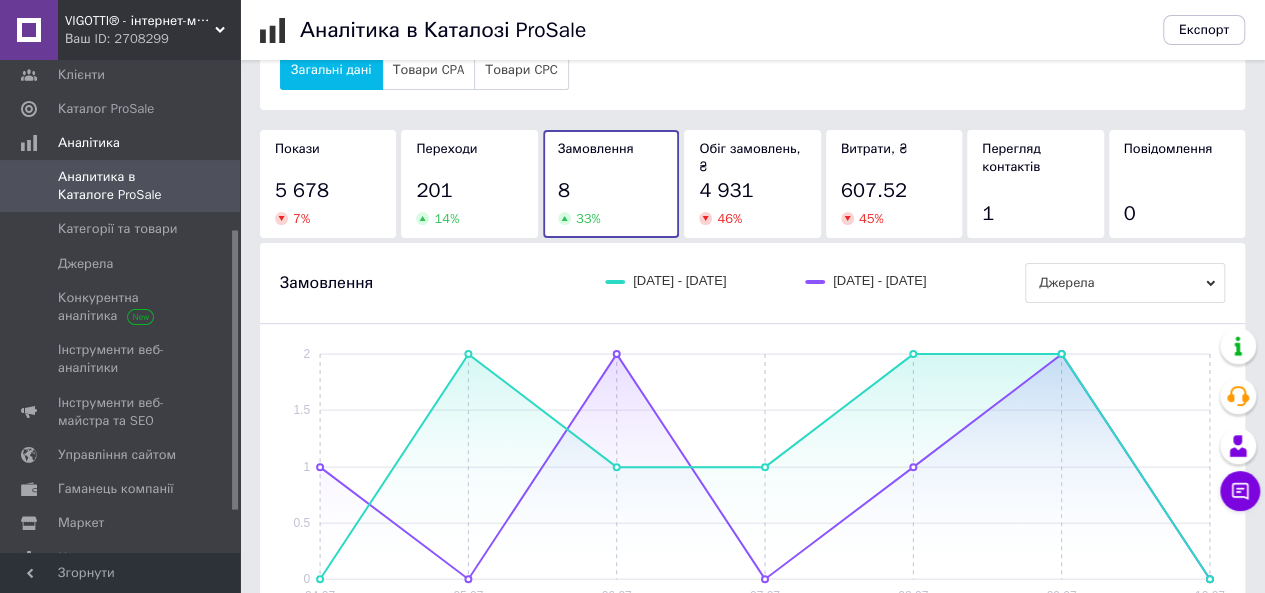 click on "Джерела" at bounding box center [1125, 283] 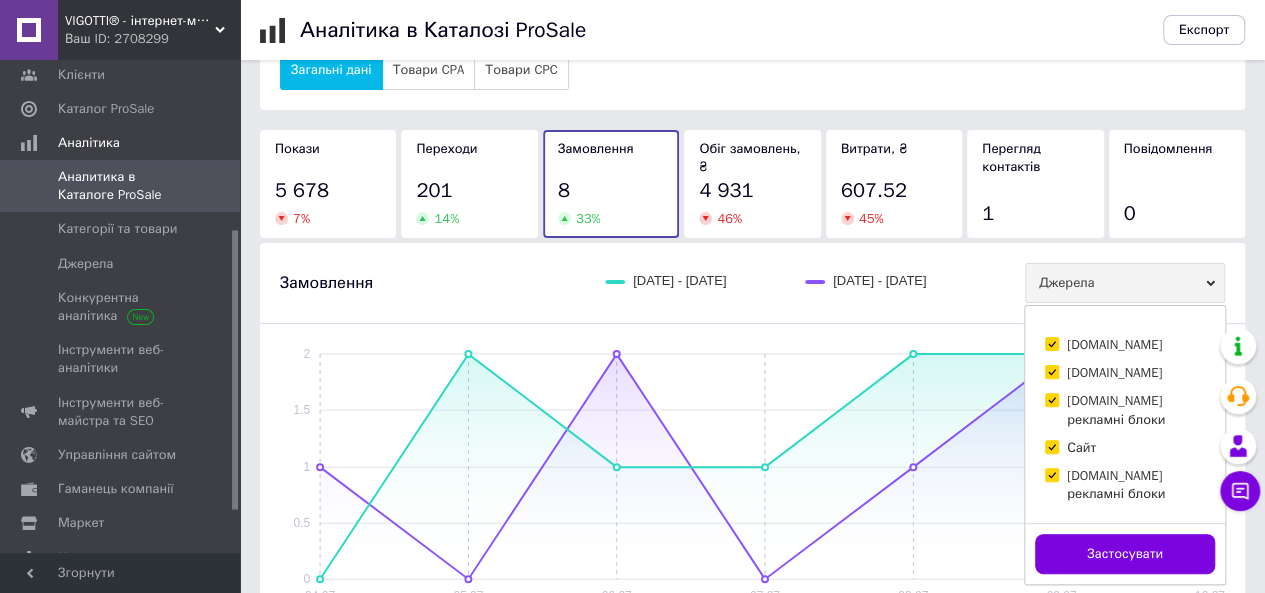 click on "Замовлення [DATE] - [DATE] [DATE] - [DATE] Джерела [DOMAIN_NAME] [DOMAIN_NAME] [DOMAIN_NAME] рекламні блоки Сайт [DOMAIN_NAME] рекламні блоки Застосувати" at bounding box center [752, 283] 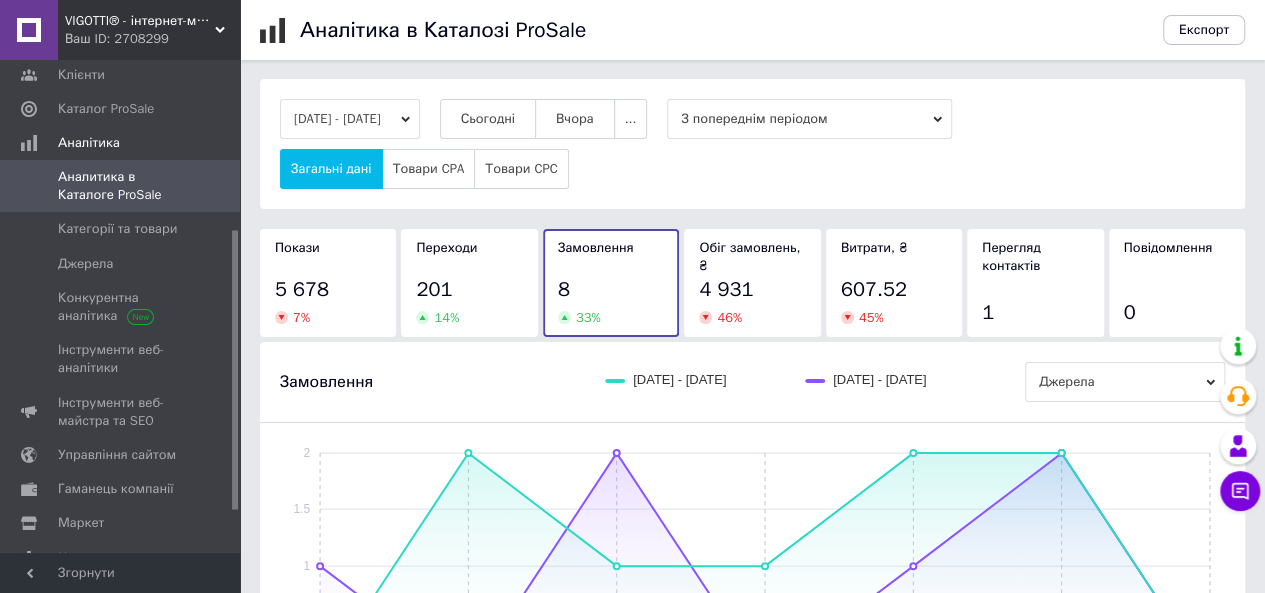 scroll, scrollTop: 0, scrollLeft: 0, axis: both 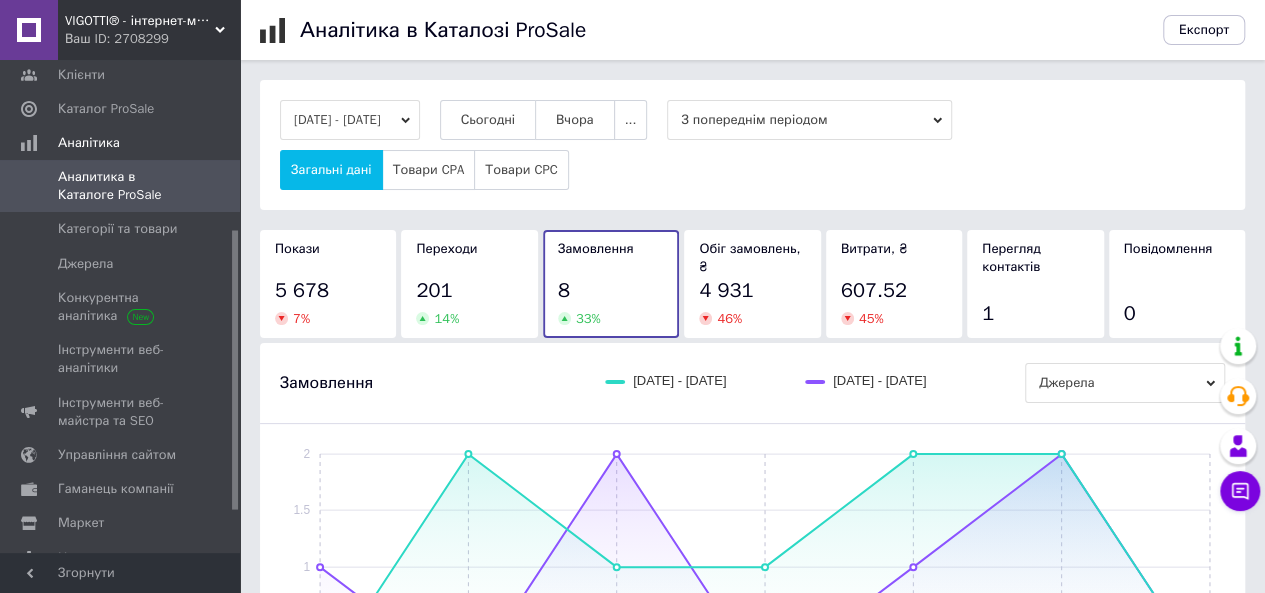 click 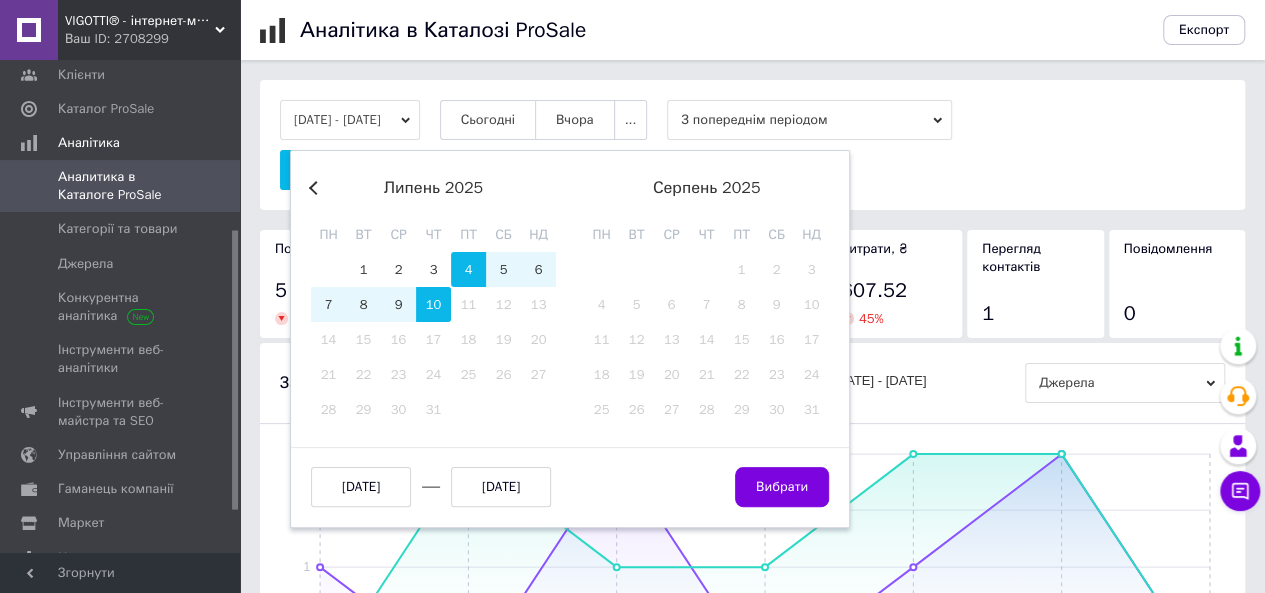 click on "Previous Month" at bounding box center (316, 188) 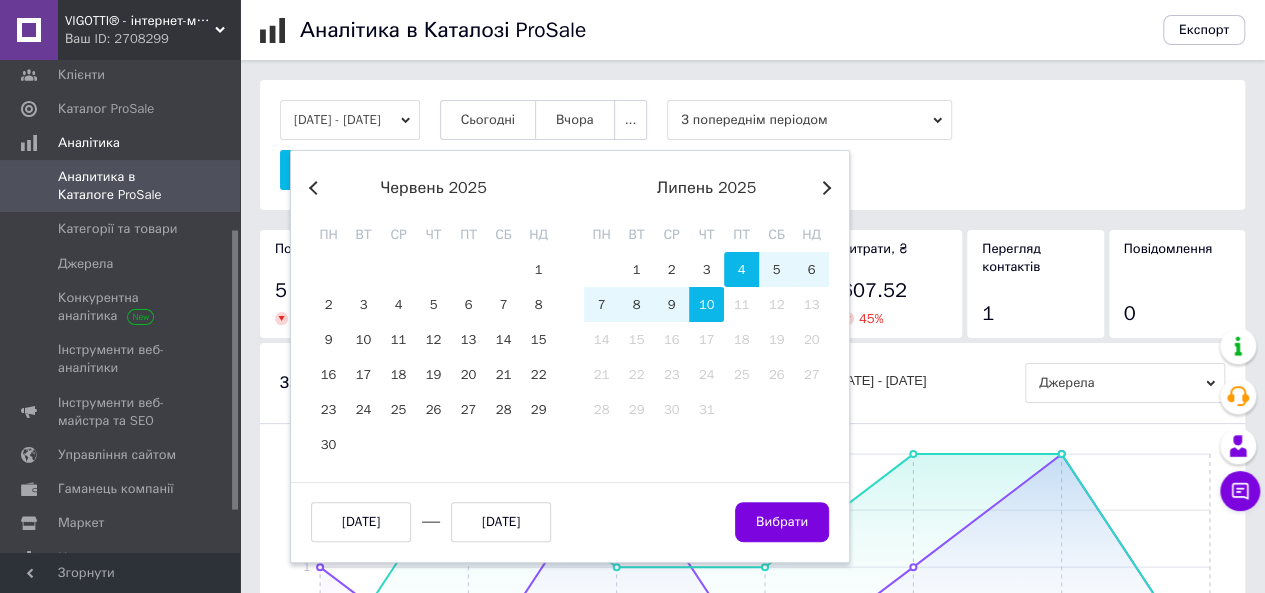 click on "Previous Month" at bounding box center [316, 188] 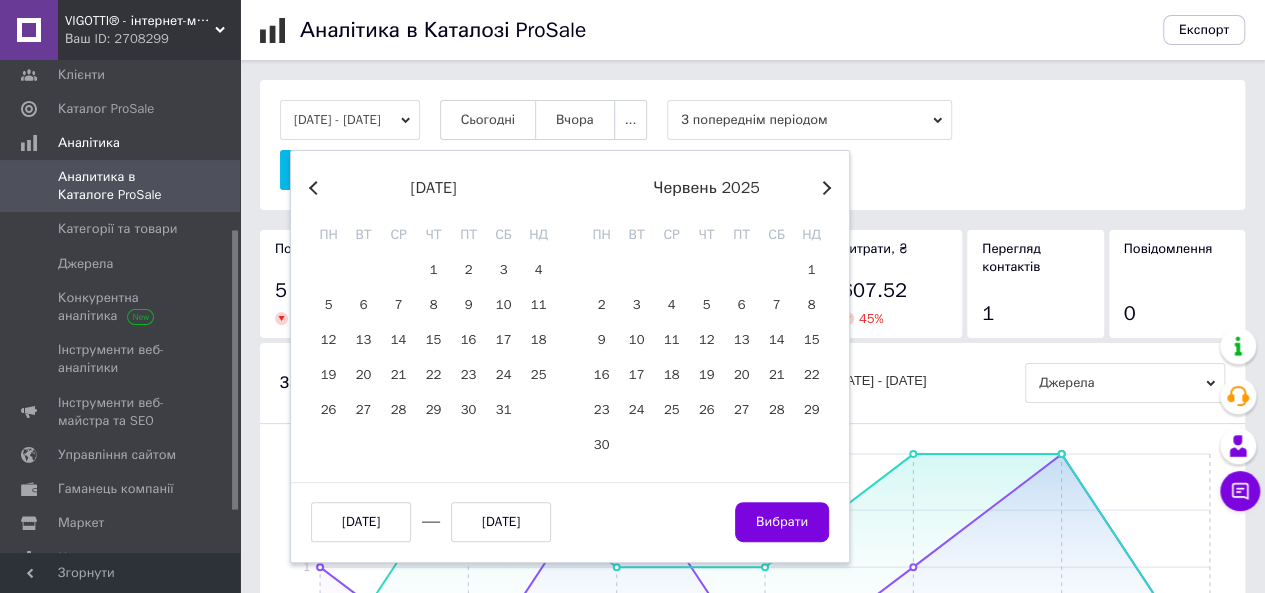 click on "Previous Month" at bounding box center (316, 188) 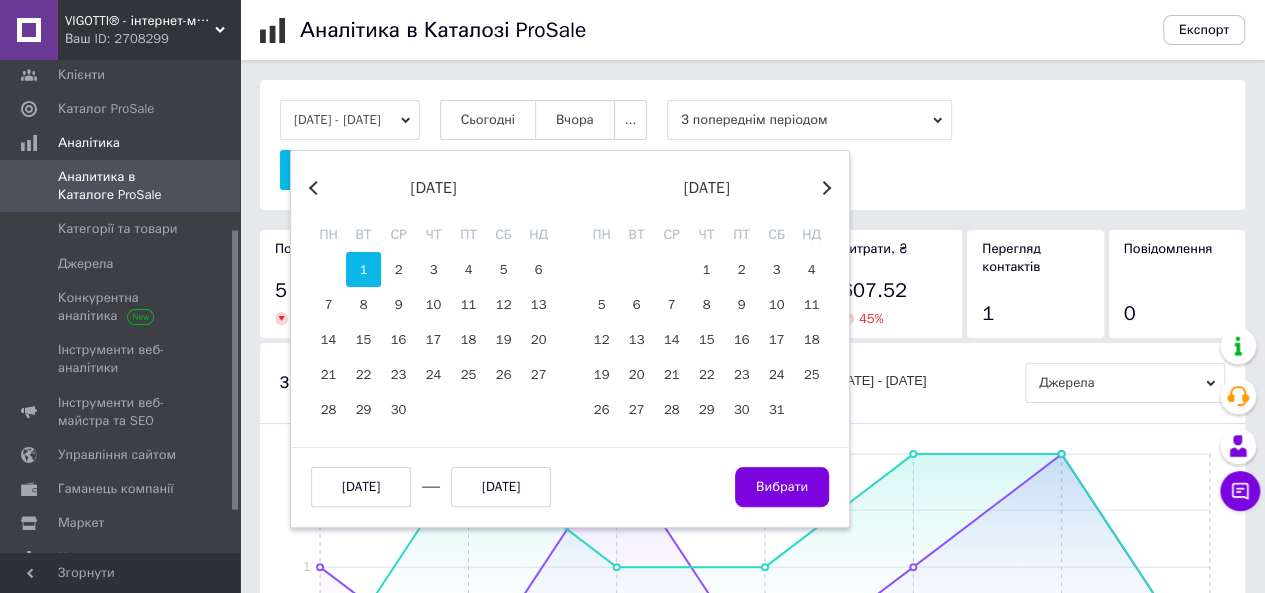 click on "1" at bounding box center (363, 269) 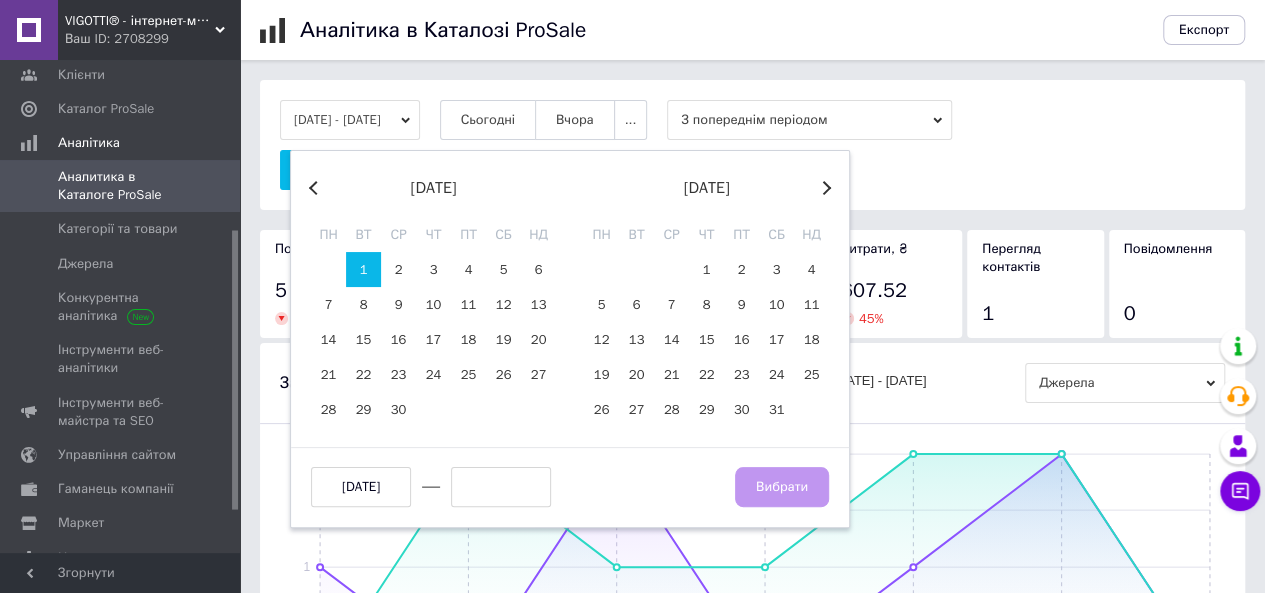 click at bounding box center [501, 487] 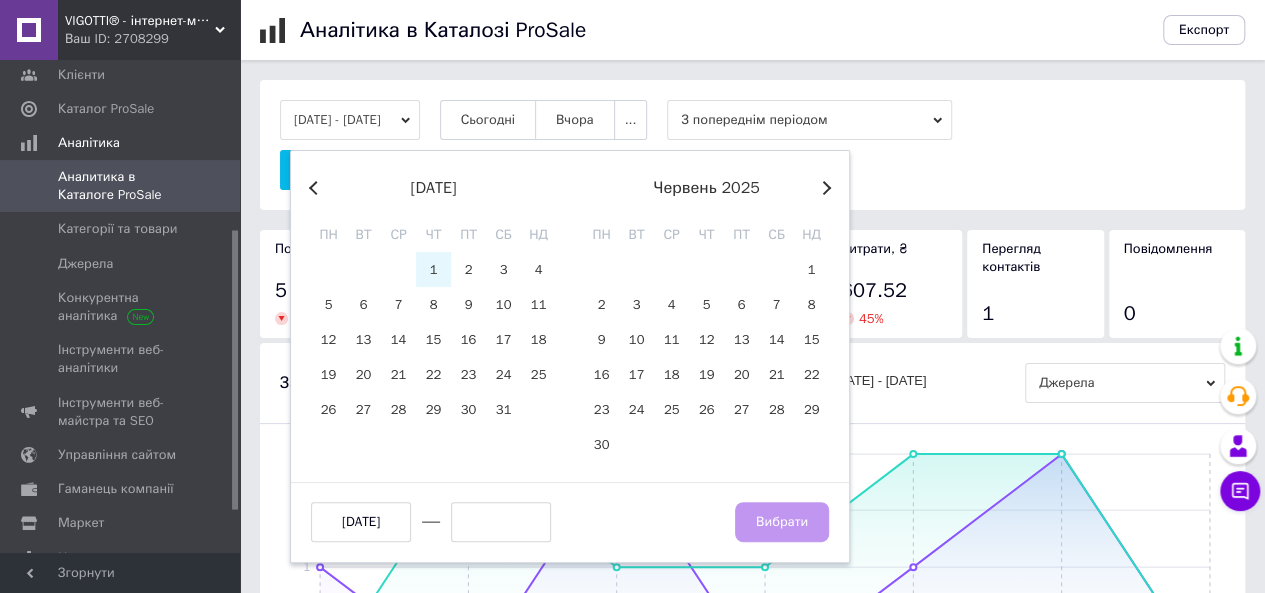 click on "Next Month" at bounding box center [824, 188] 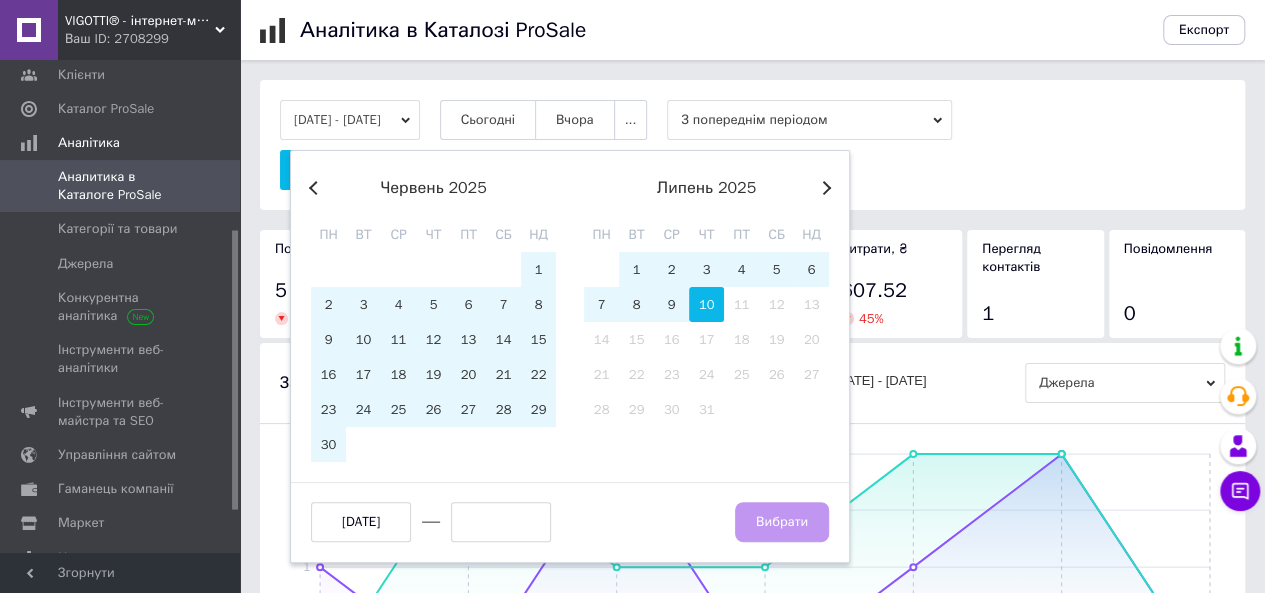 click on "10" at bounding box center (706, 304) 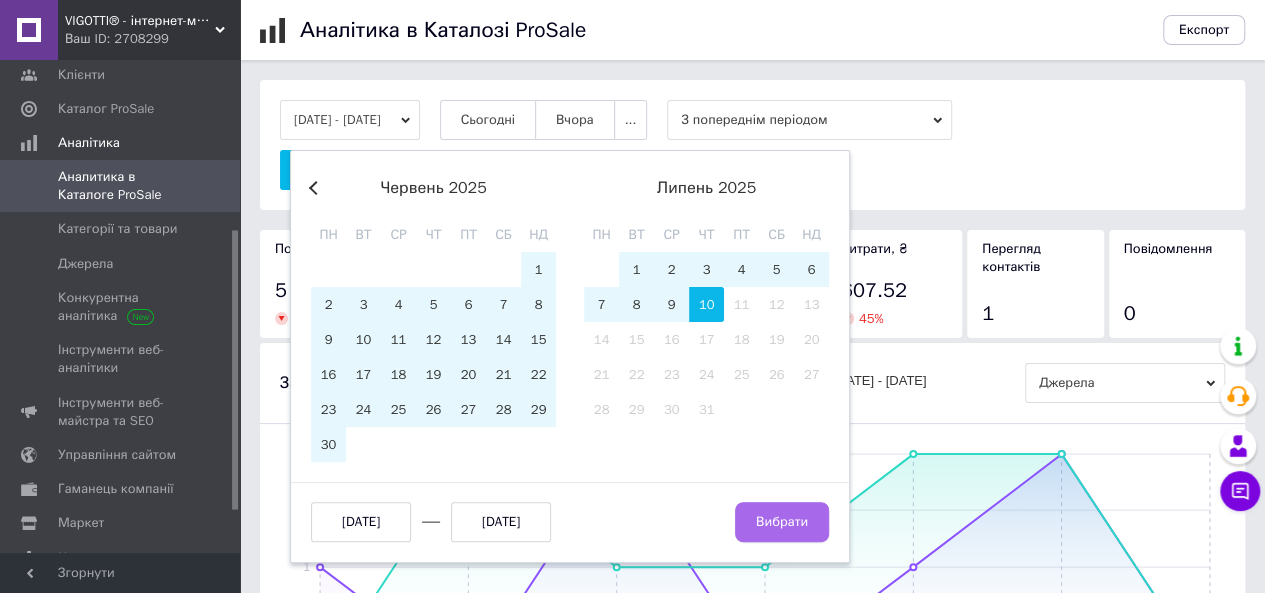 click on "Вибрати" at bounding box center [782, 522] 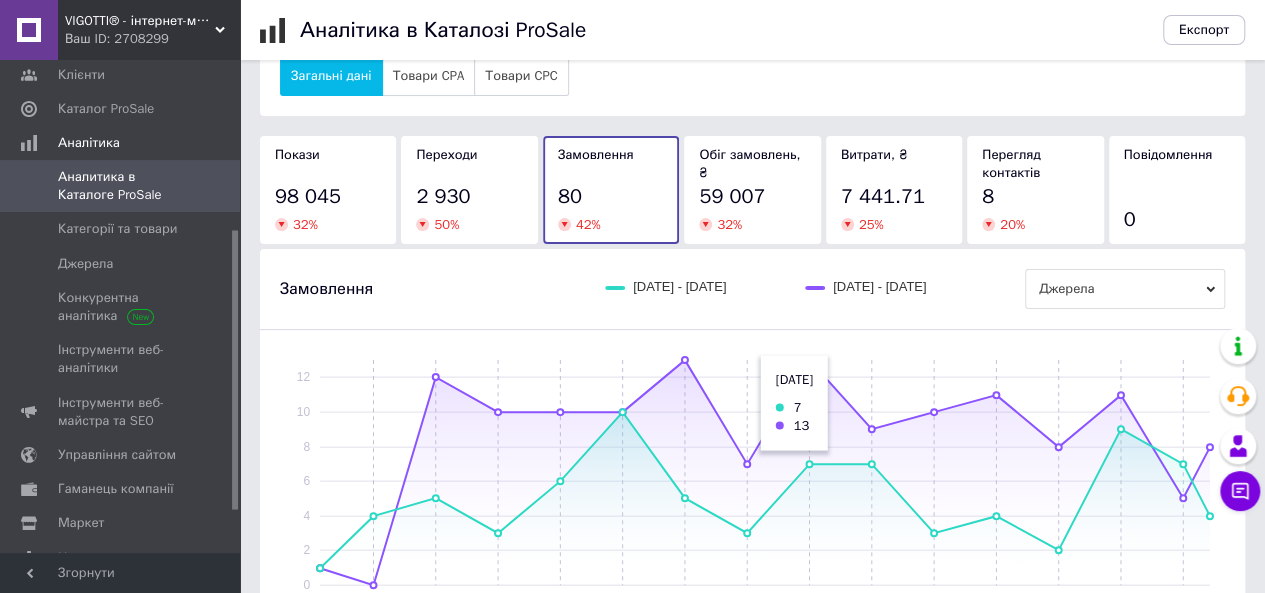 scroll, scrollTop: 125, scrollLeft: 0, axis: vertical 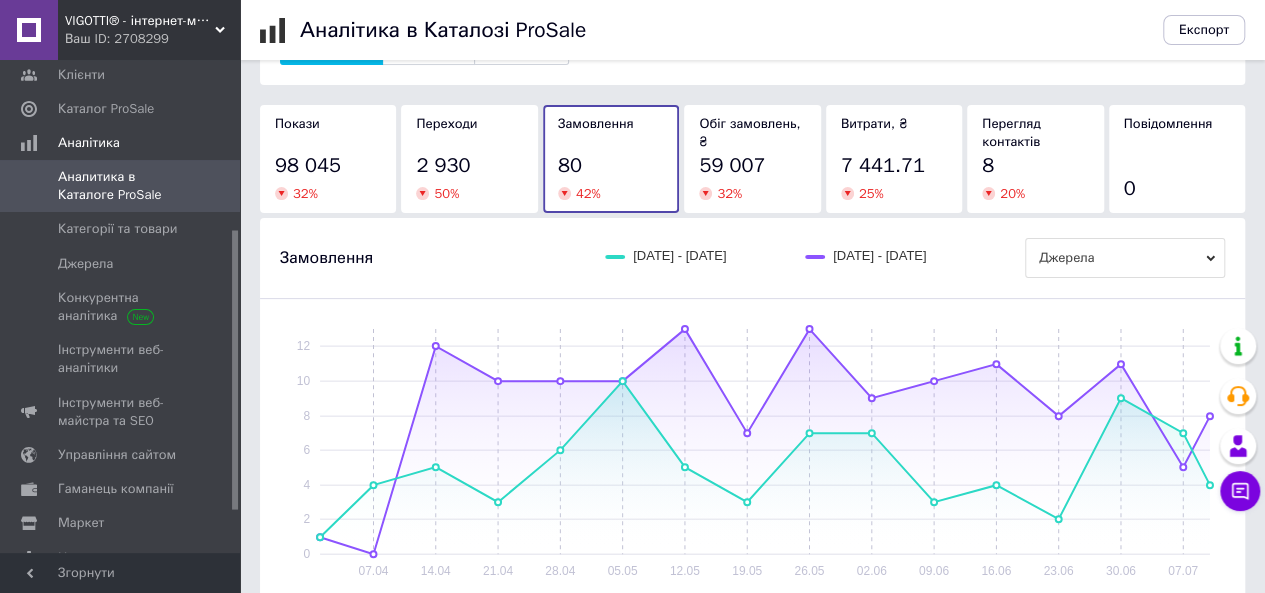 click on "Повідомлення 0" at bounding box center [1177, 159] 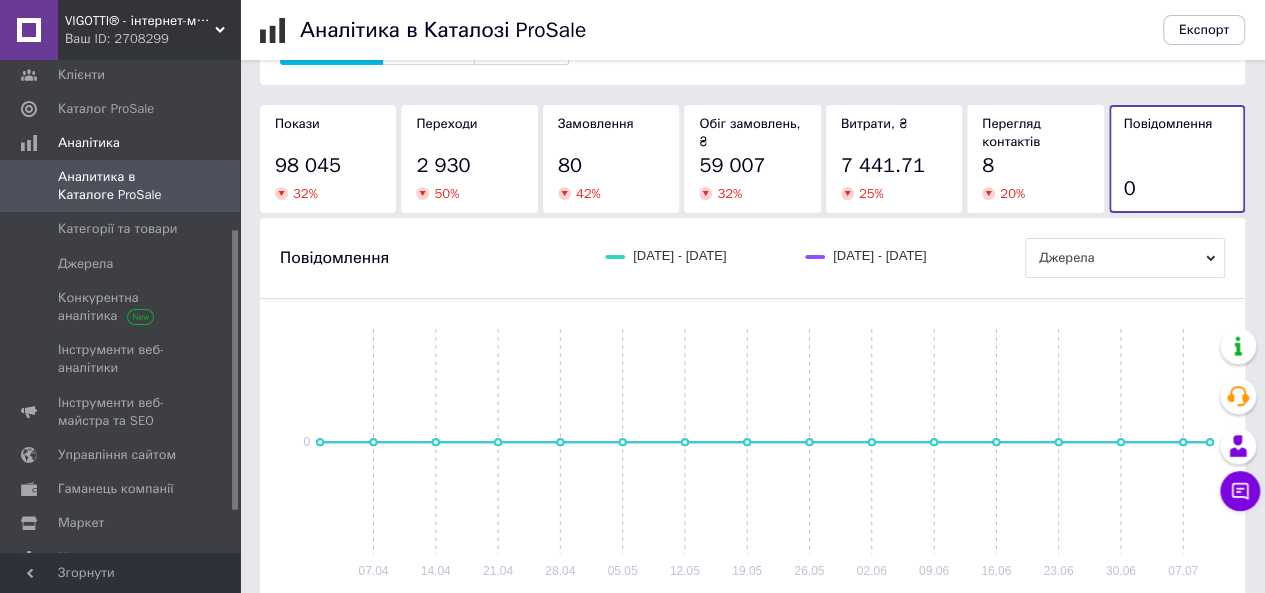 click on "80" at bounding box center [611, 166] 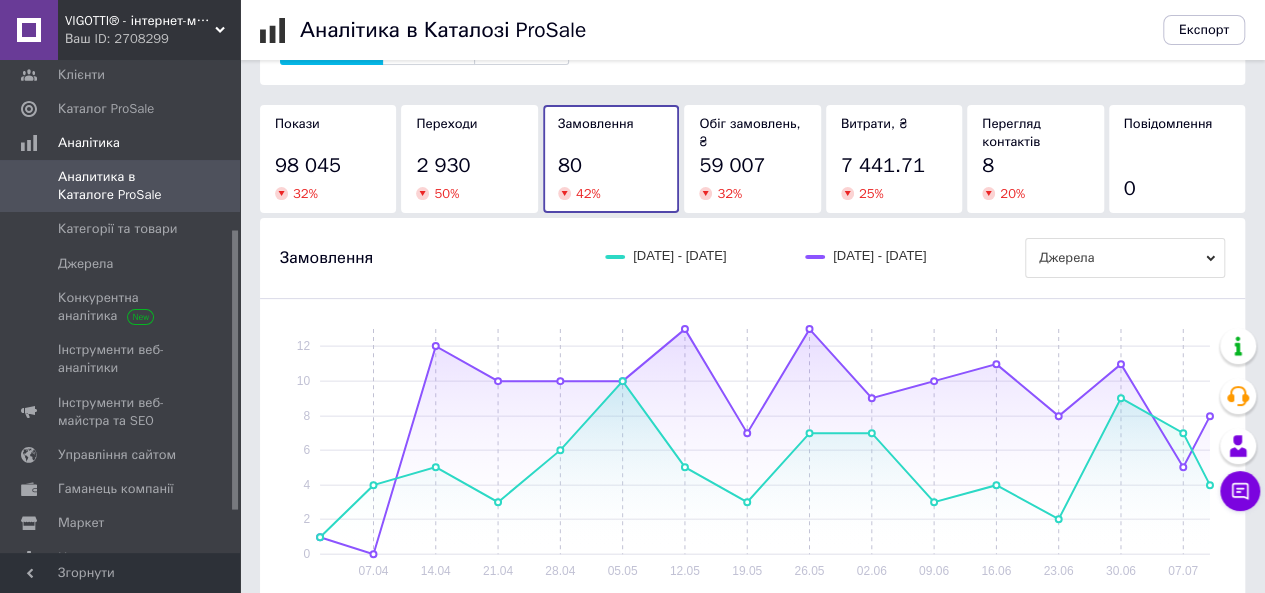 click on "Обіг замовлень, ₴ 59 007 32 %" at bounding box center (752, 159) 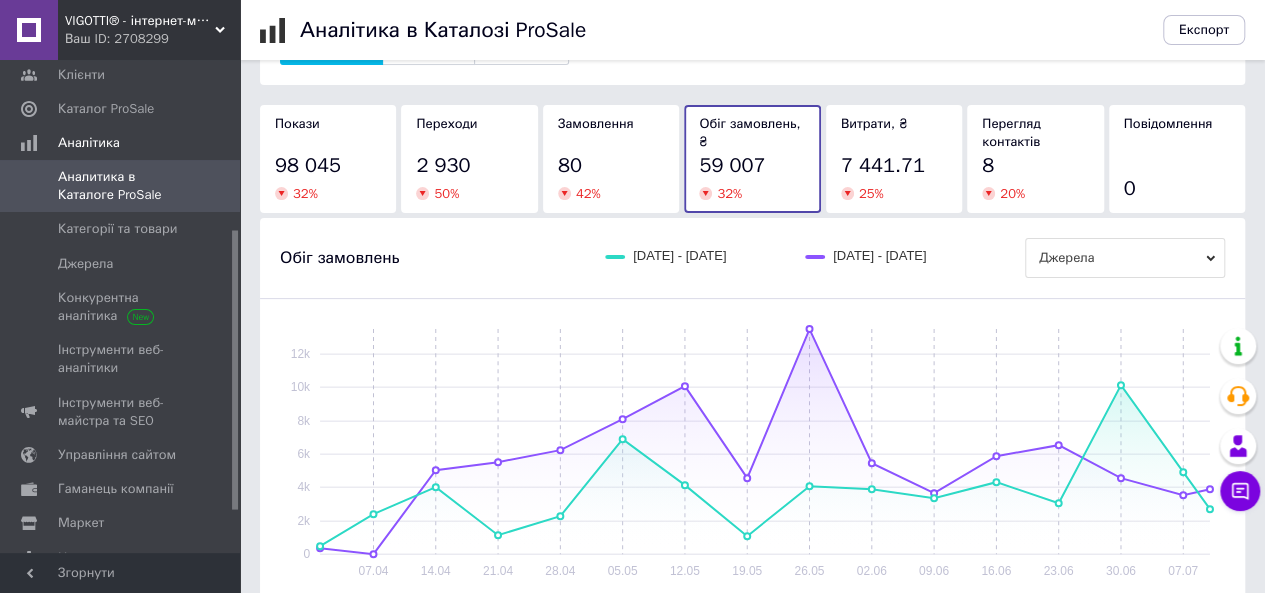 click on "Витрати, ₴ 7 441.71 25 %" at bounding box center (894, 159) 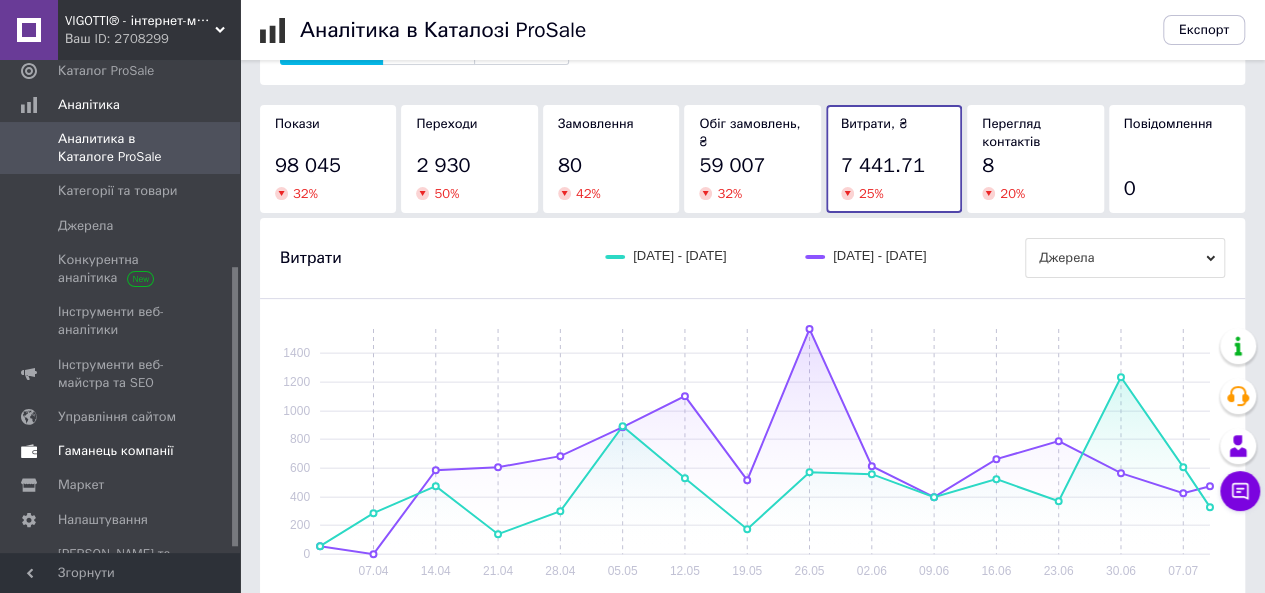 scroll, scrollTop: 374, scrollLeft: 0, axis: vertical 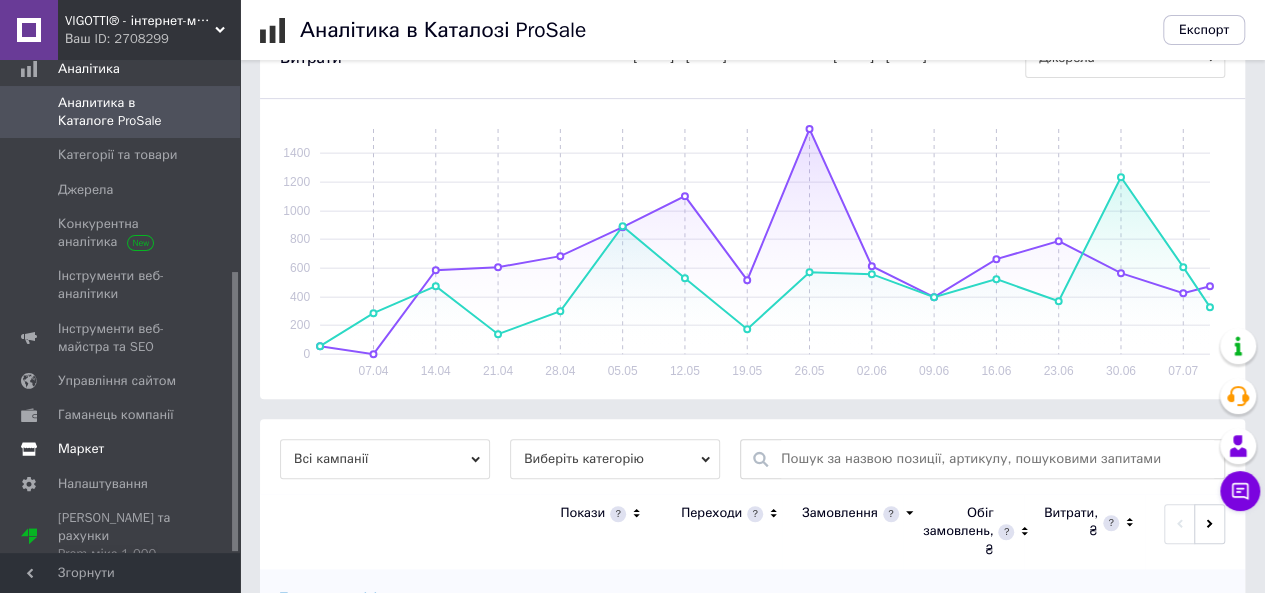 click on "Маркет" at bounding box center (81, 449) 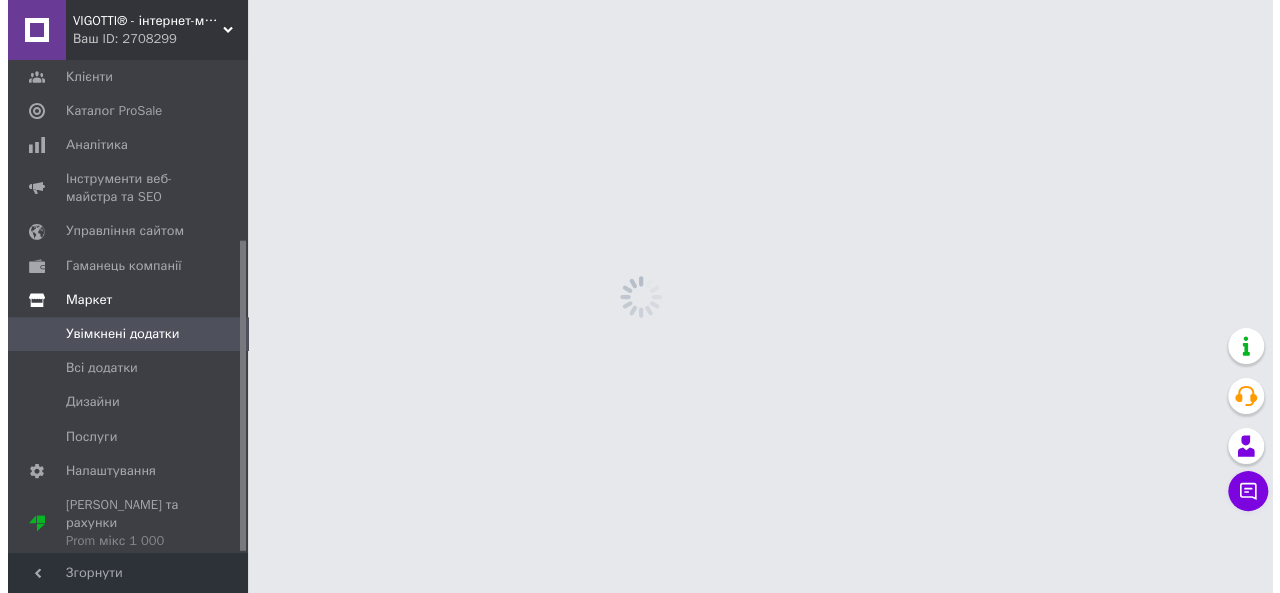 scroll, scrollTop: 0, scrollLeft: 0, axis: both 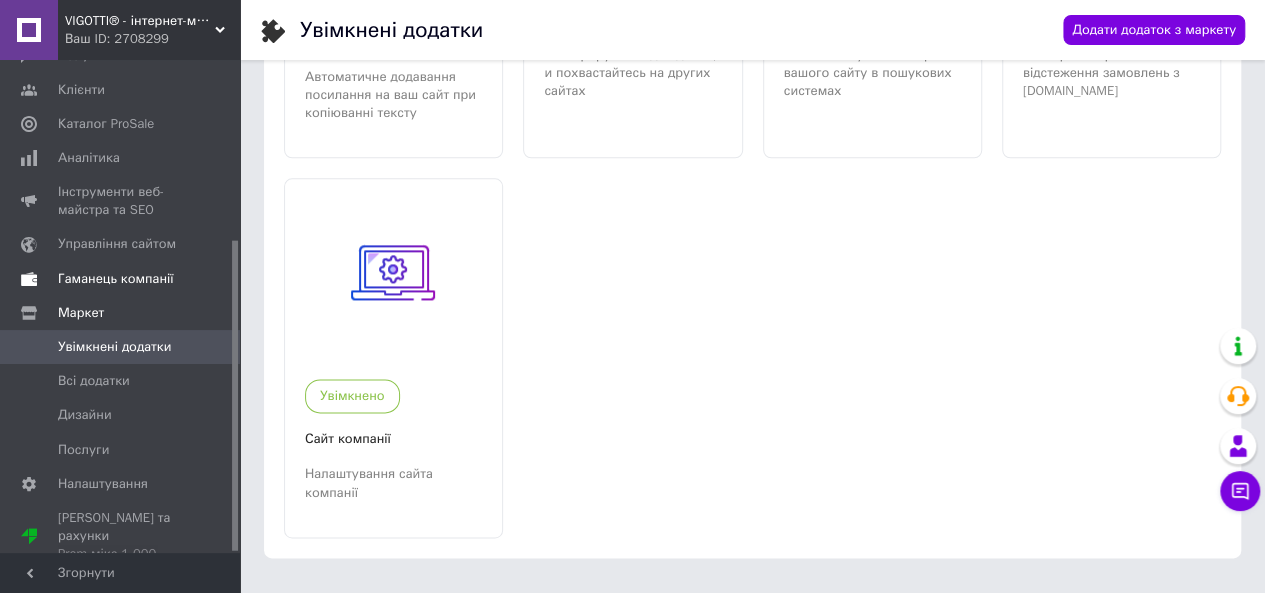 click on "Гаманець компанії" at bounding box center [116, 279] 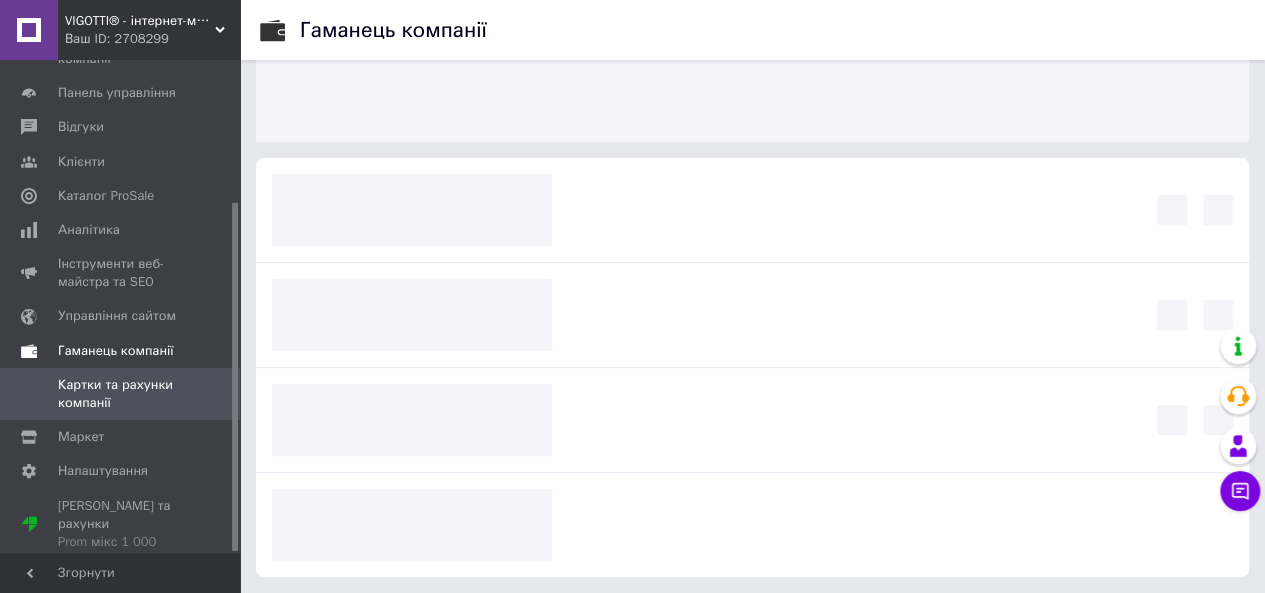 scroll, scrollTop: 169, scrollLeft: 0, axis: vertical 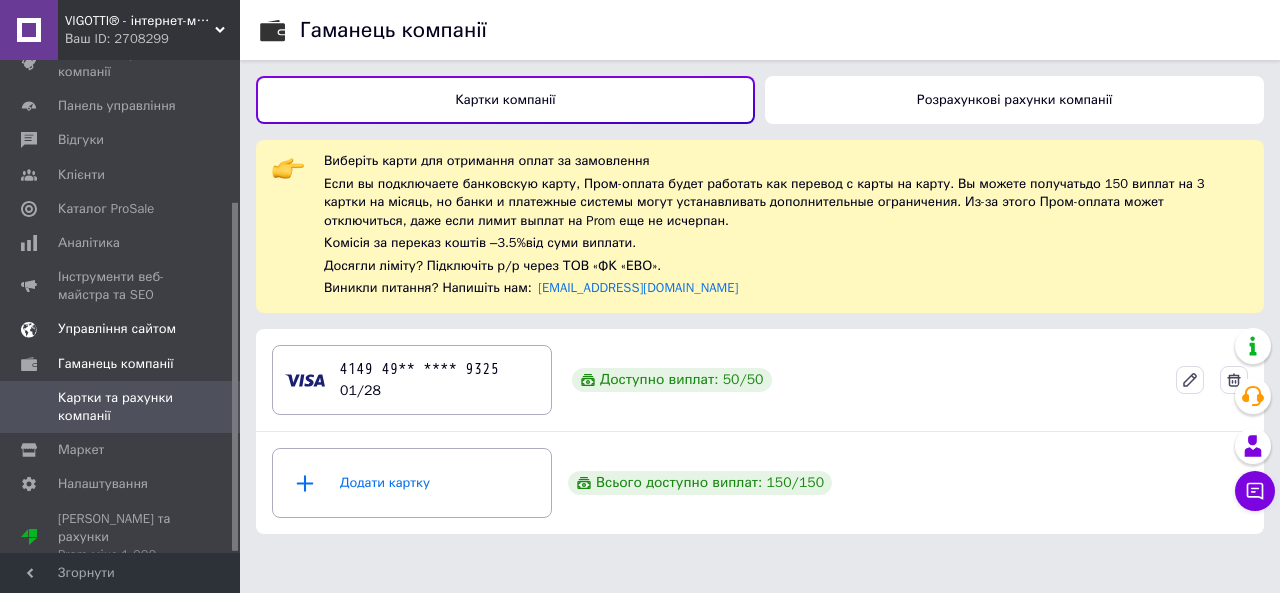click on "Управління сайтом" at bounding box center [117, 329] 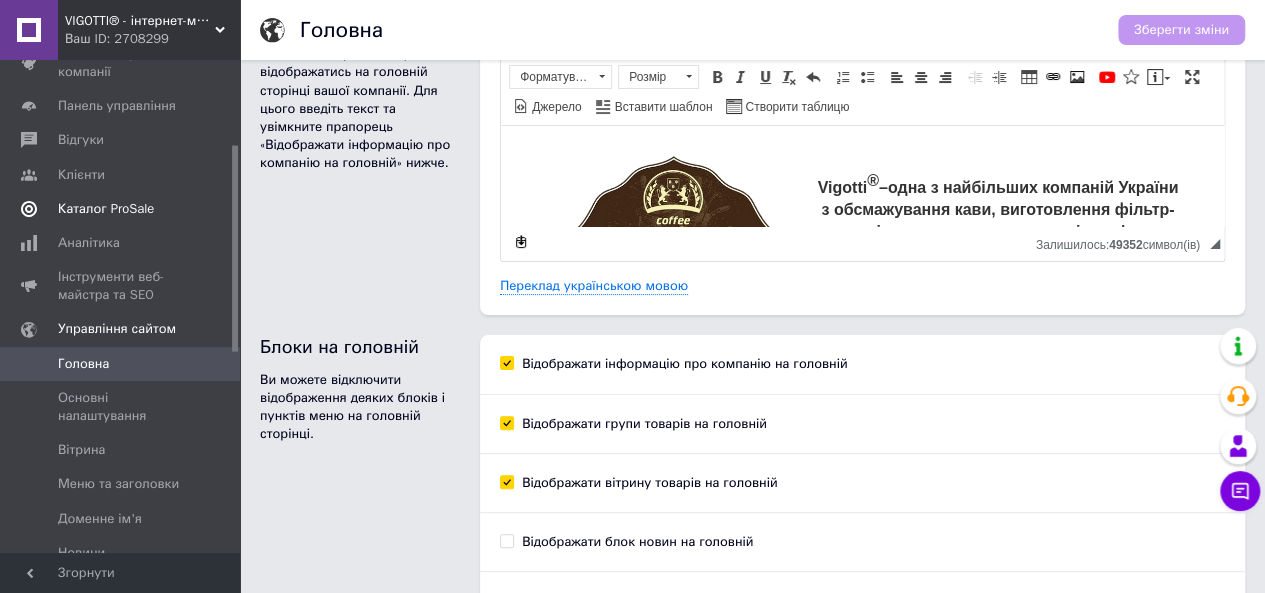 scroll, scrollTop: 0, scrollLeft: 0, axis: both 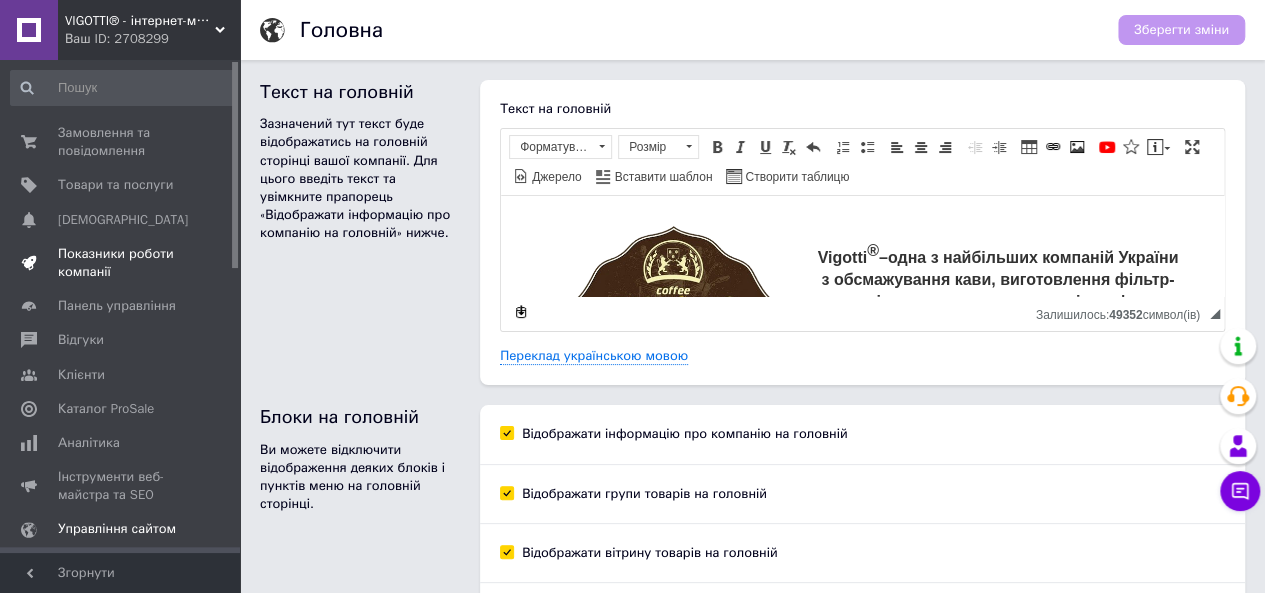 click on "Показники роботи компанії" at bounding box center (121, 263) 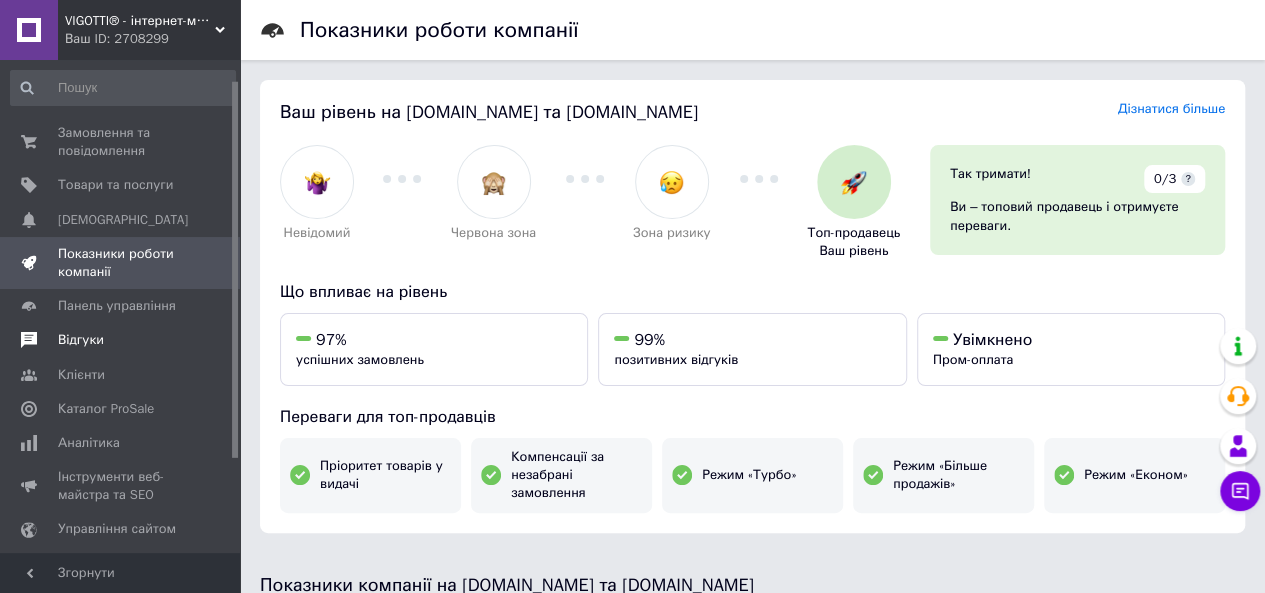 scroll, scrollTop: 100, scrollLeft: 0, axis: vertical 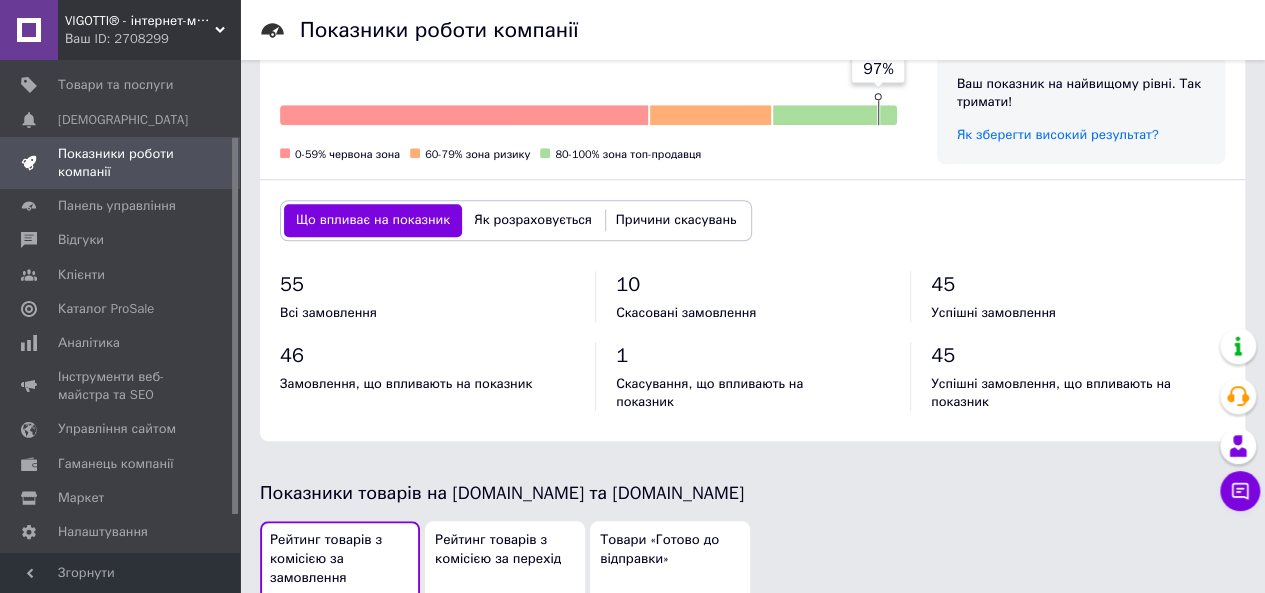 click on "Як розраховується" at bounding box center (533, 220) 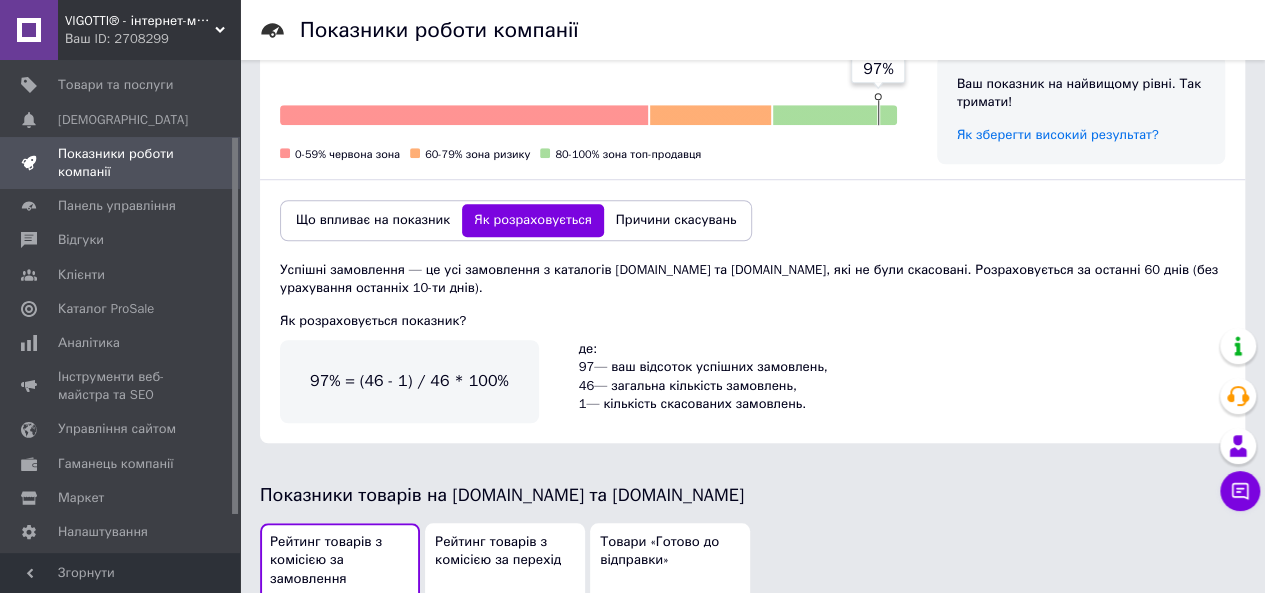 click on "Причини скасувань" at bounding box center [676, 220] 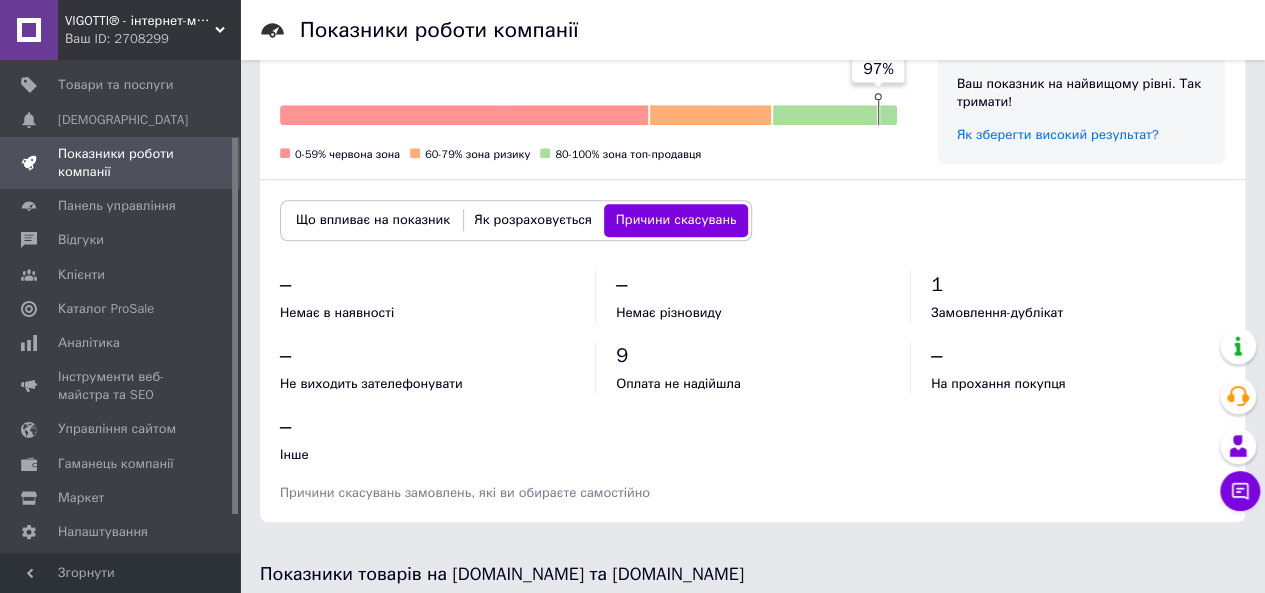 click on "Що впливає на показник" at bounding box center [373, 220] 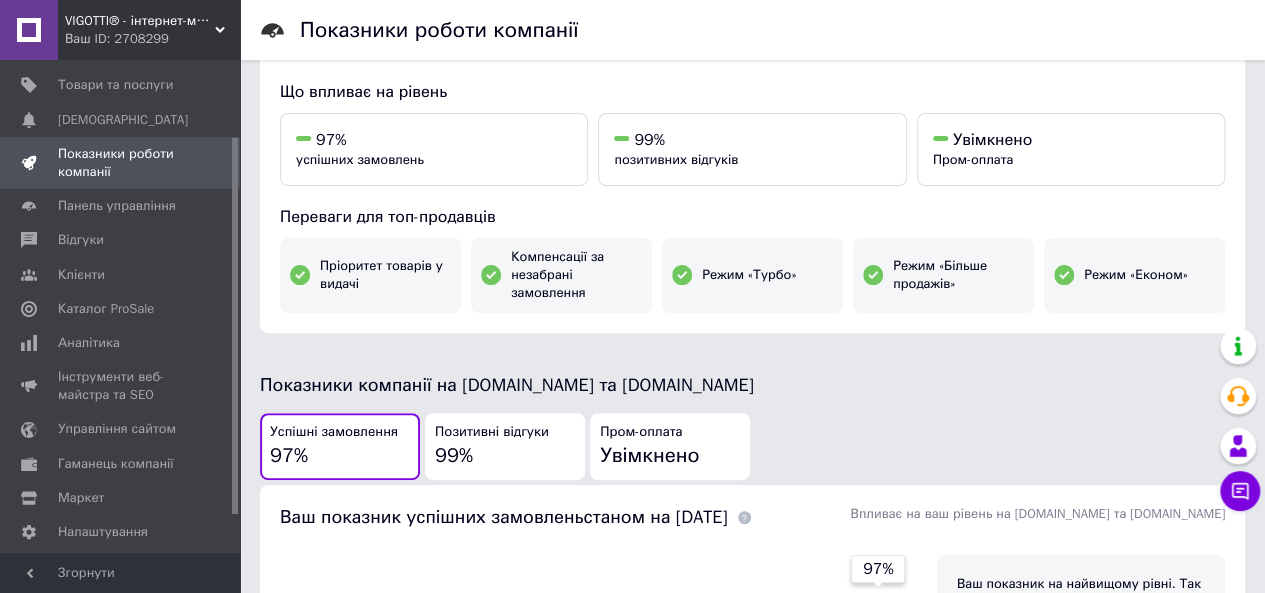 scroll, scrollTop: 0, scrollLeft: 0, axis: both 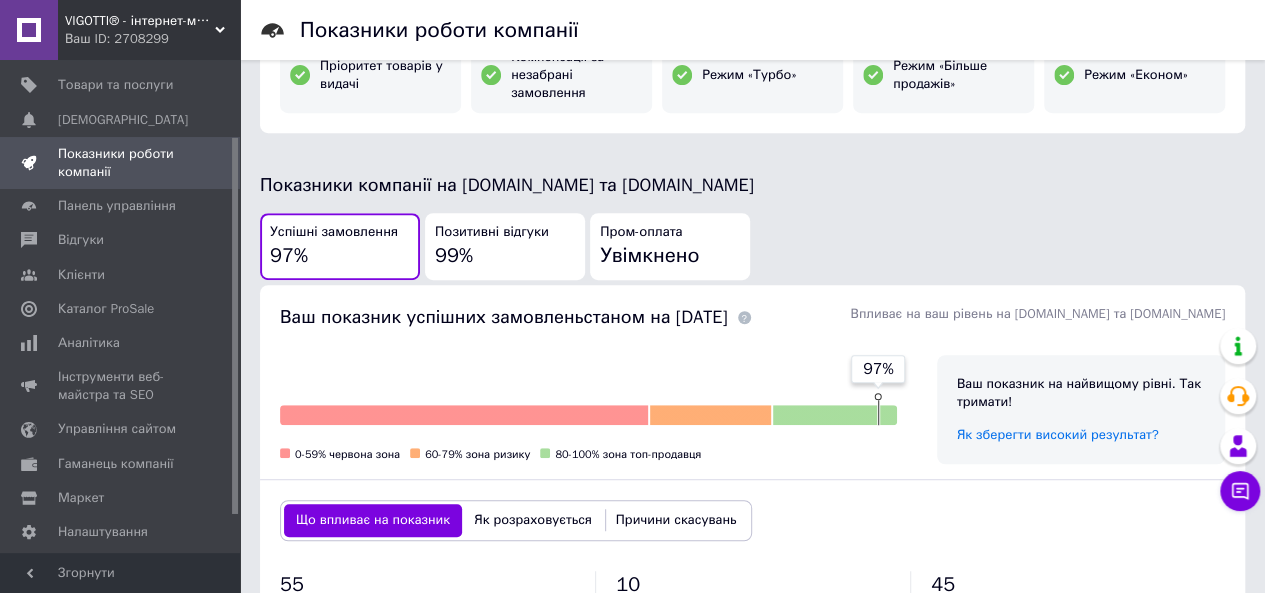 click on "Ваш ID: 2708299" at bounding box center [152, 39] 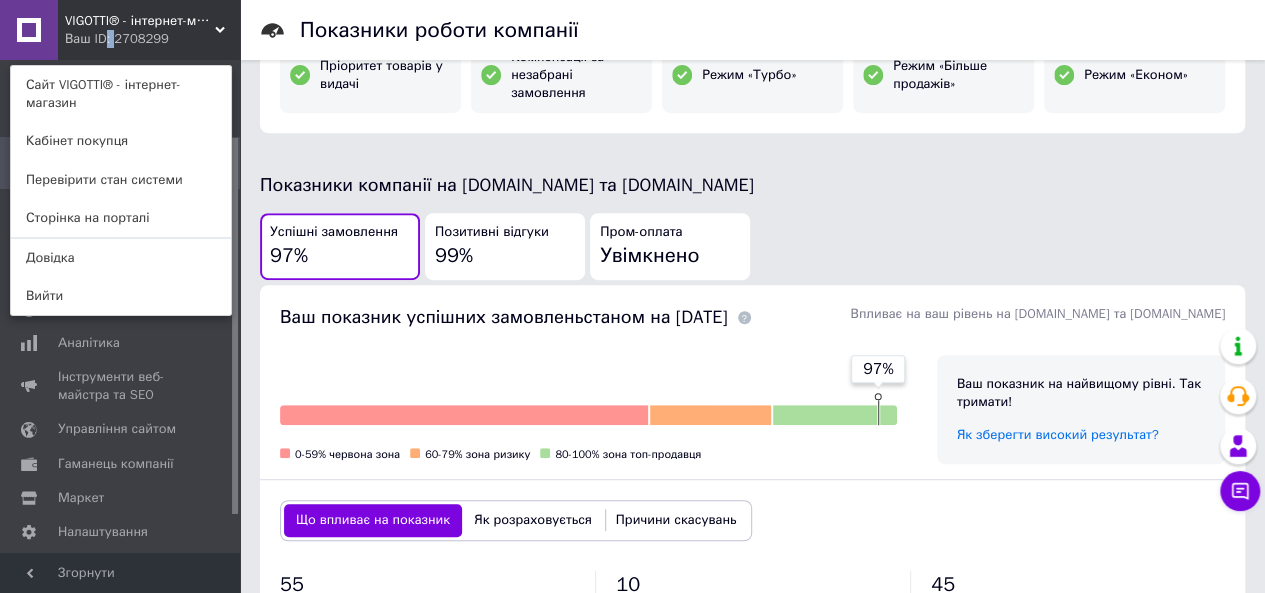 click on "Ваш ID: 2708299" at bounding box center (107, 39) 